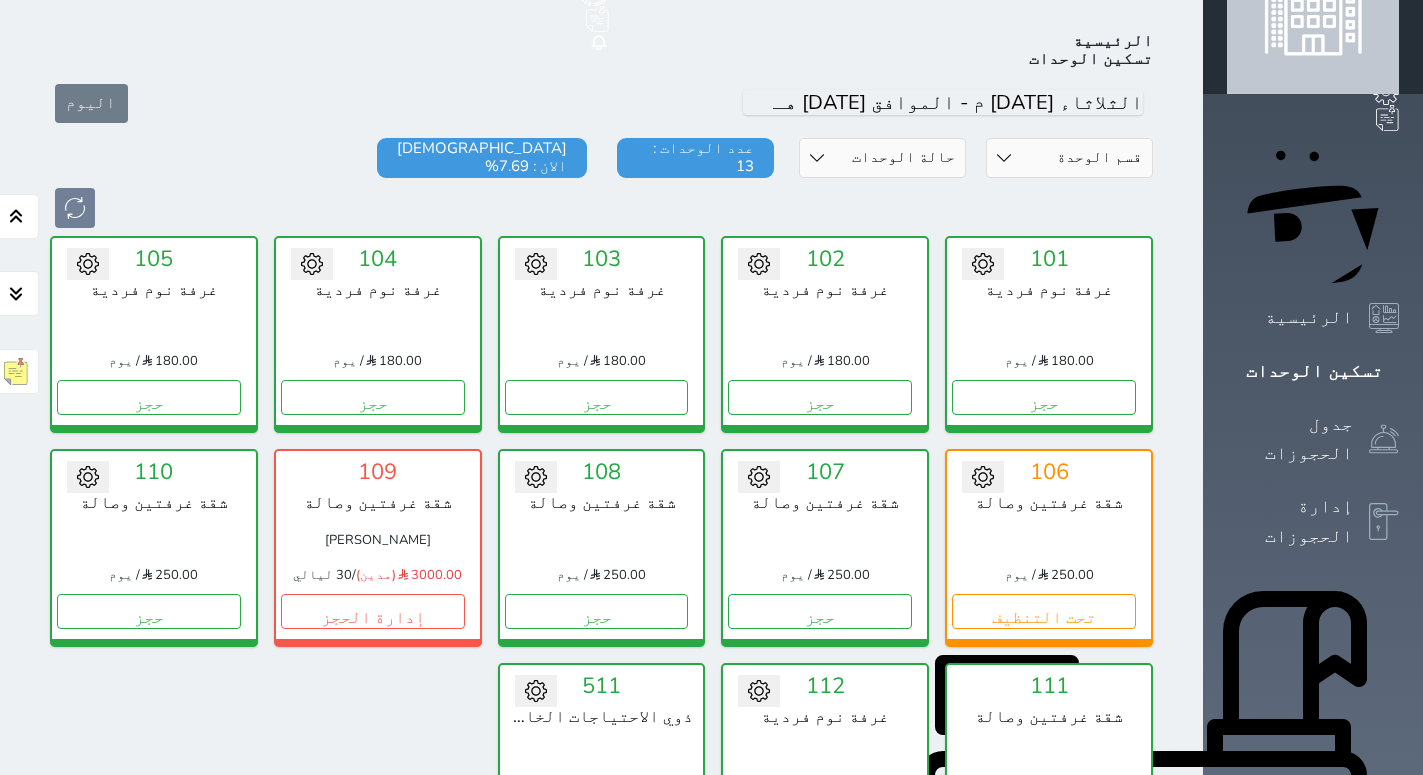 scroll, scrollTop: 78, scrollLeft: 0, axis: vertical 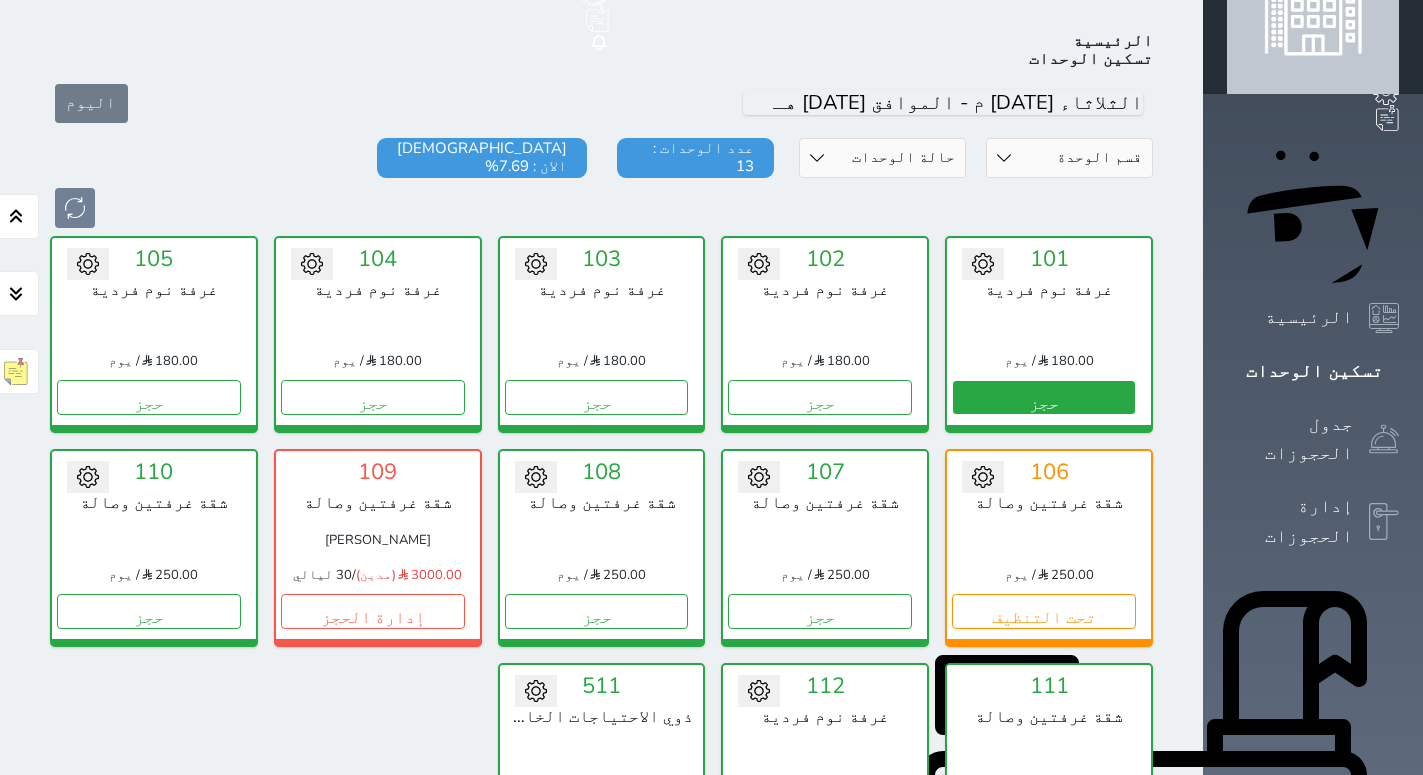 click on "حجز" at bounding box center (1044, 397) 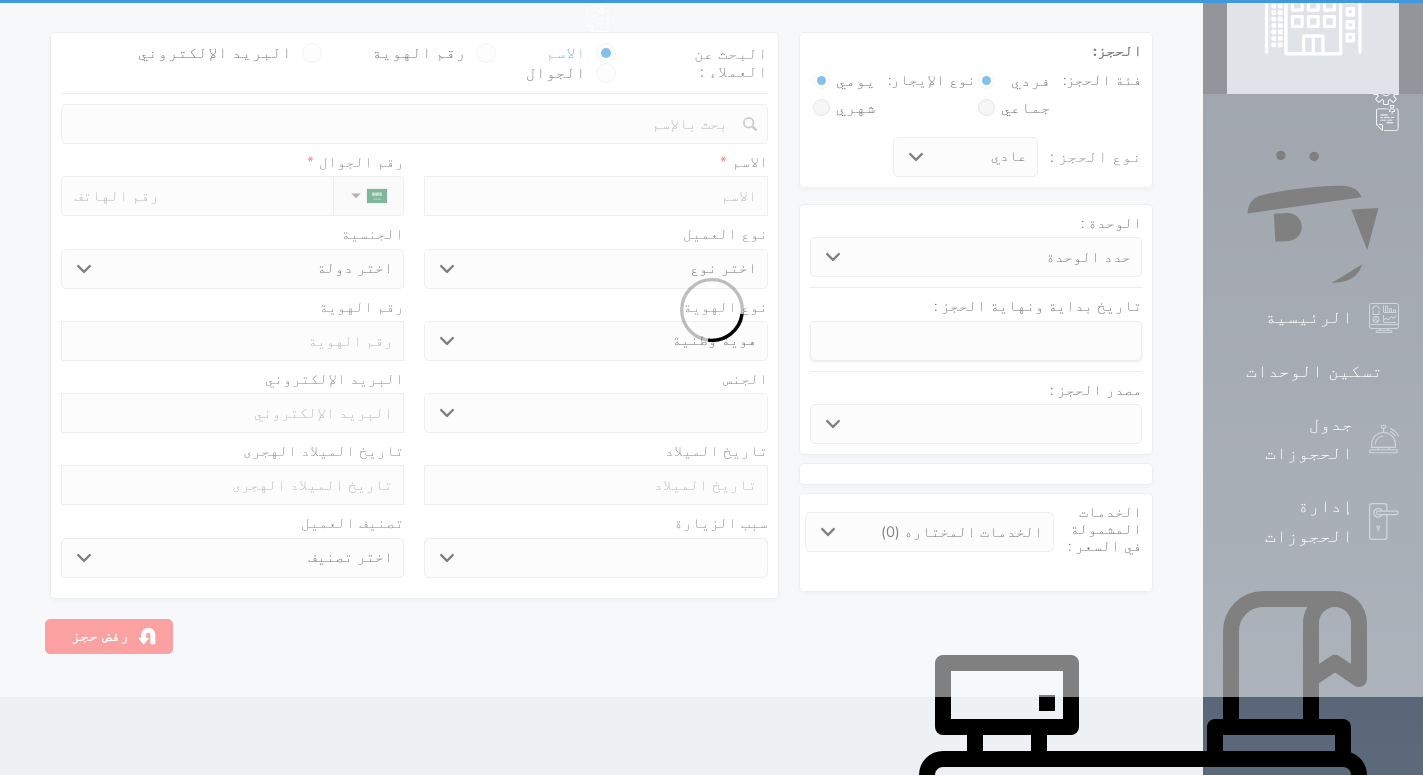 scroll, scrollTop: 0, scrollLeft: 0, axis: both 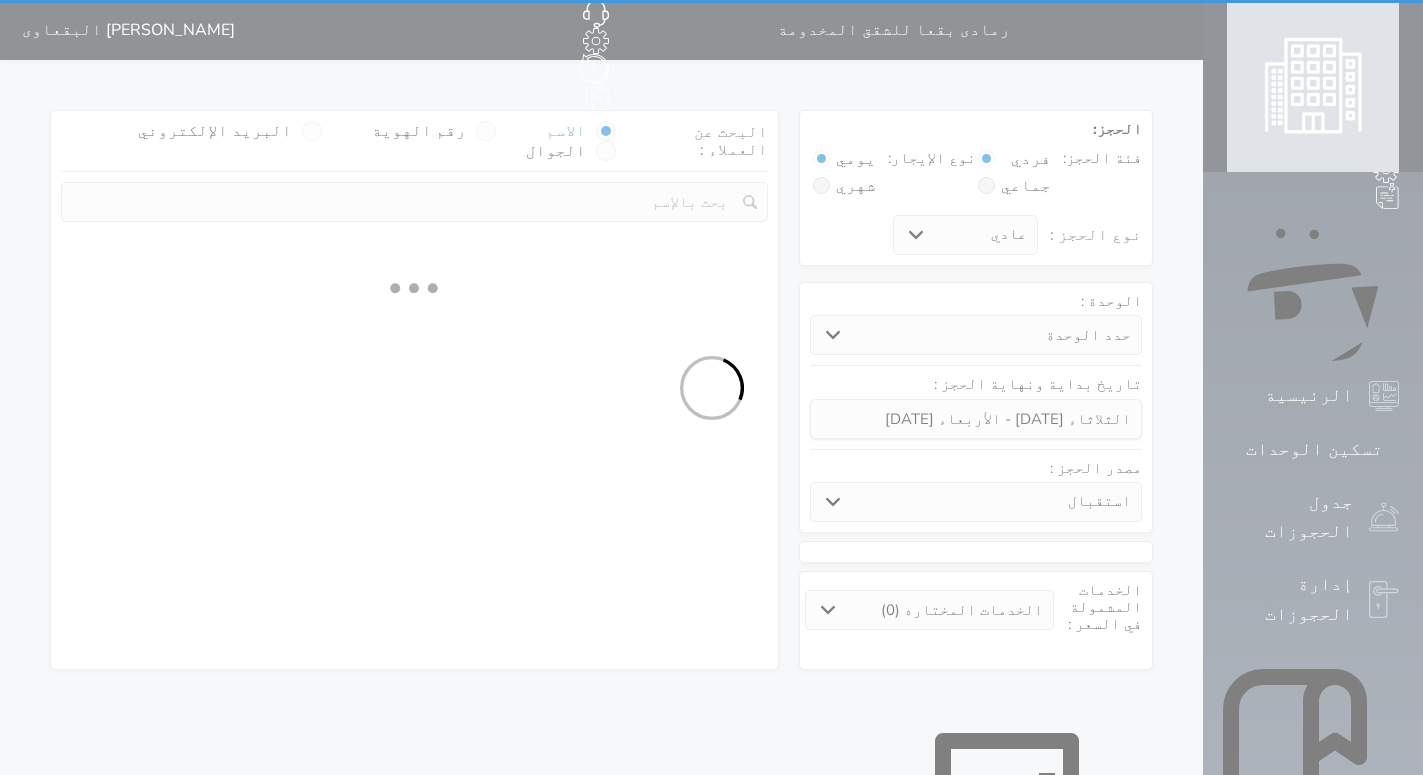 select 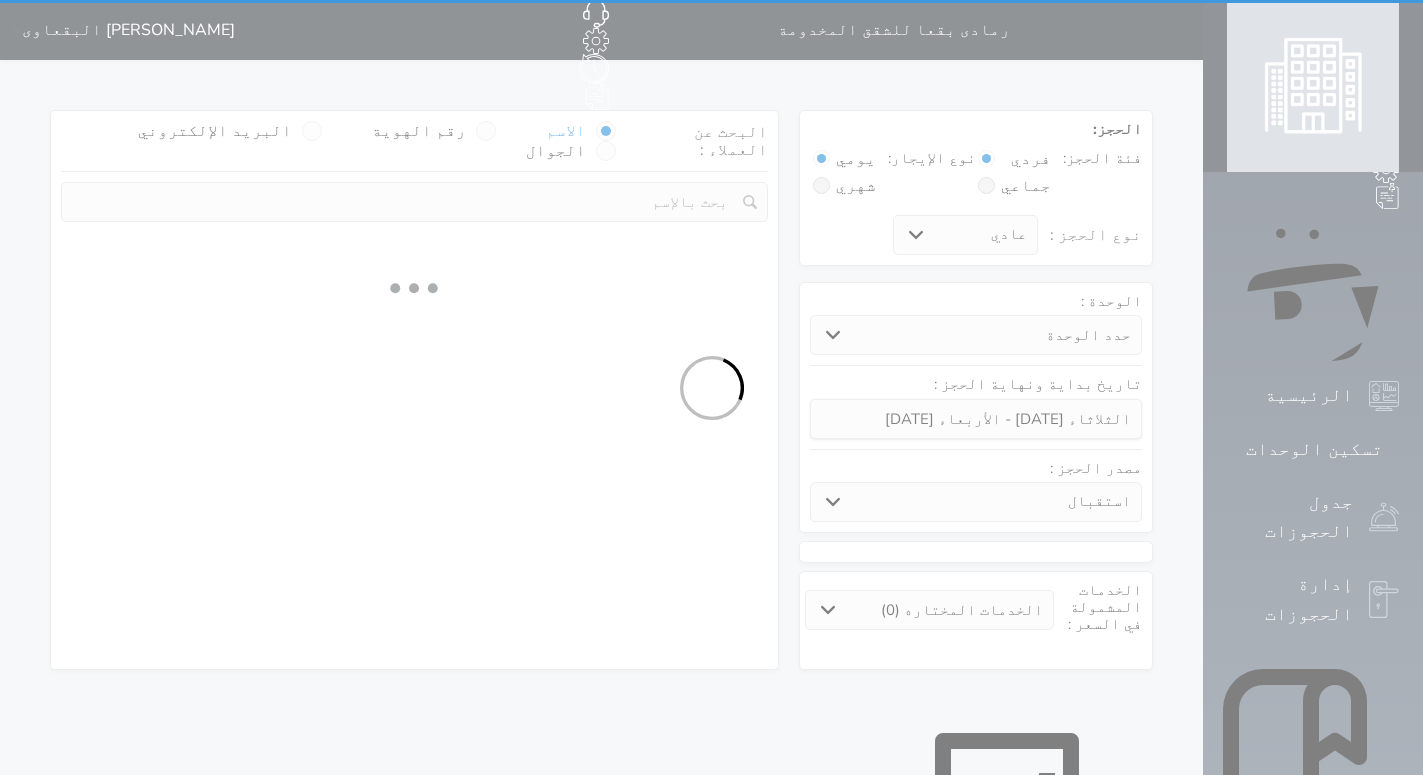 select on "6209" 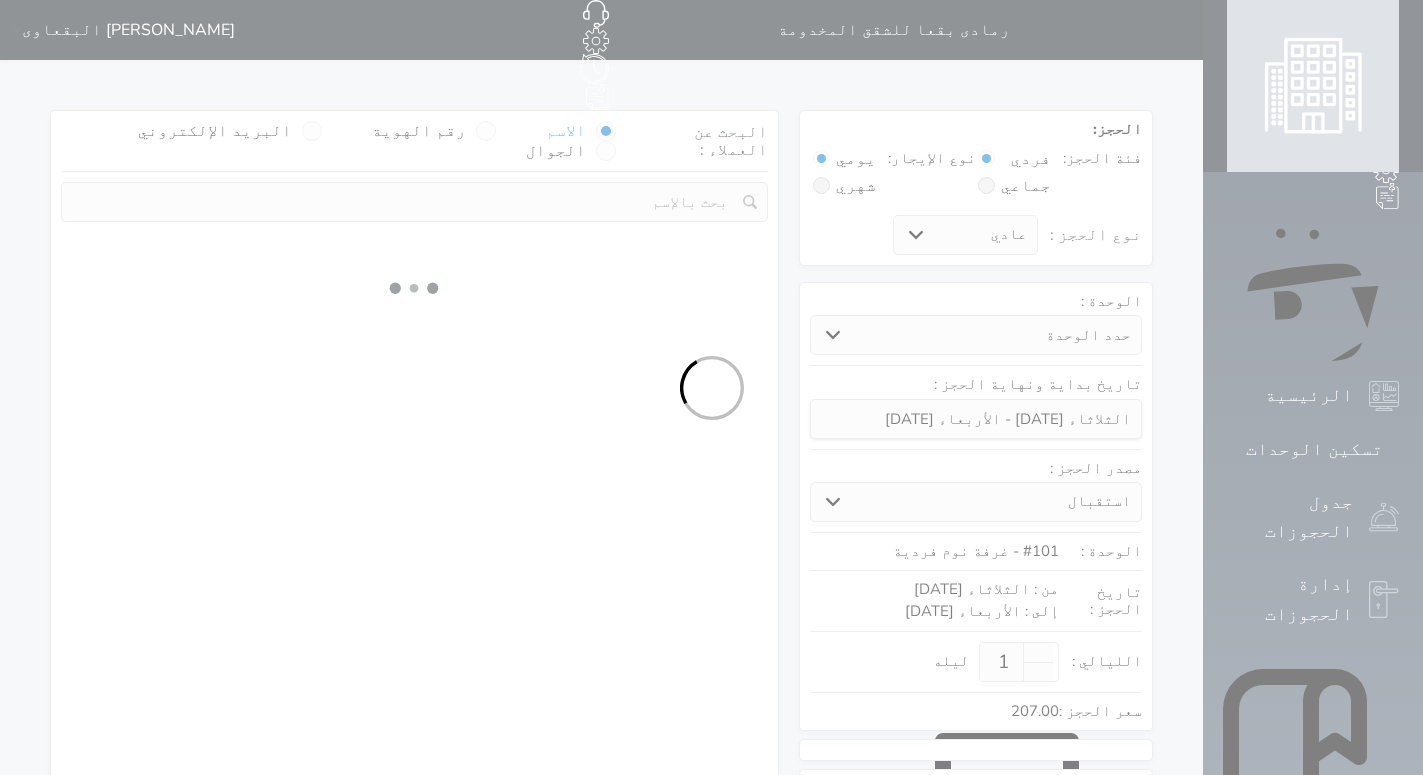 select 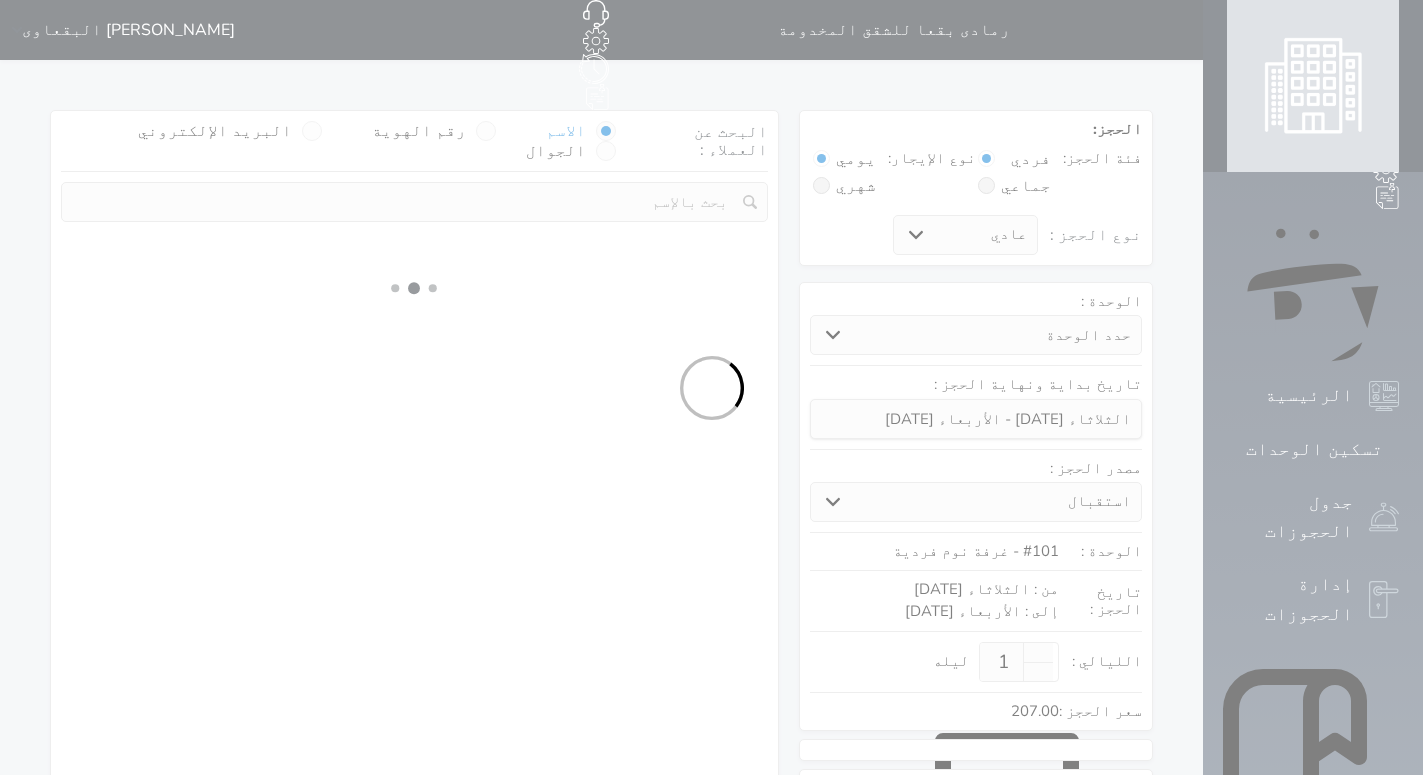 select on "1" 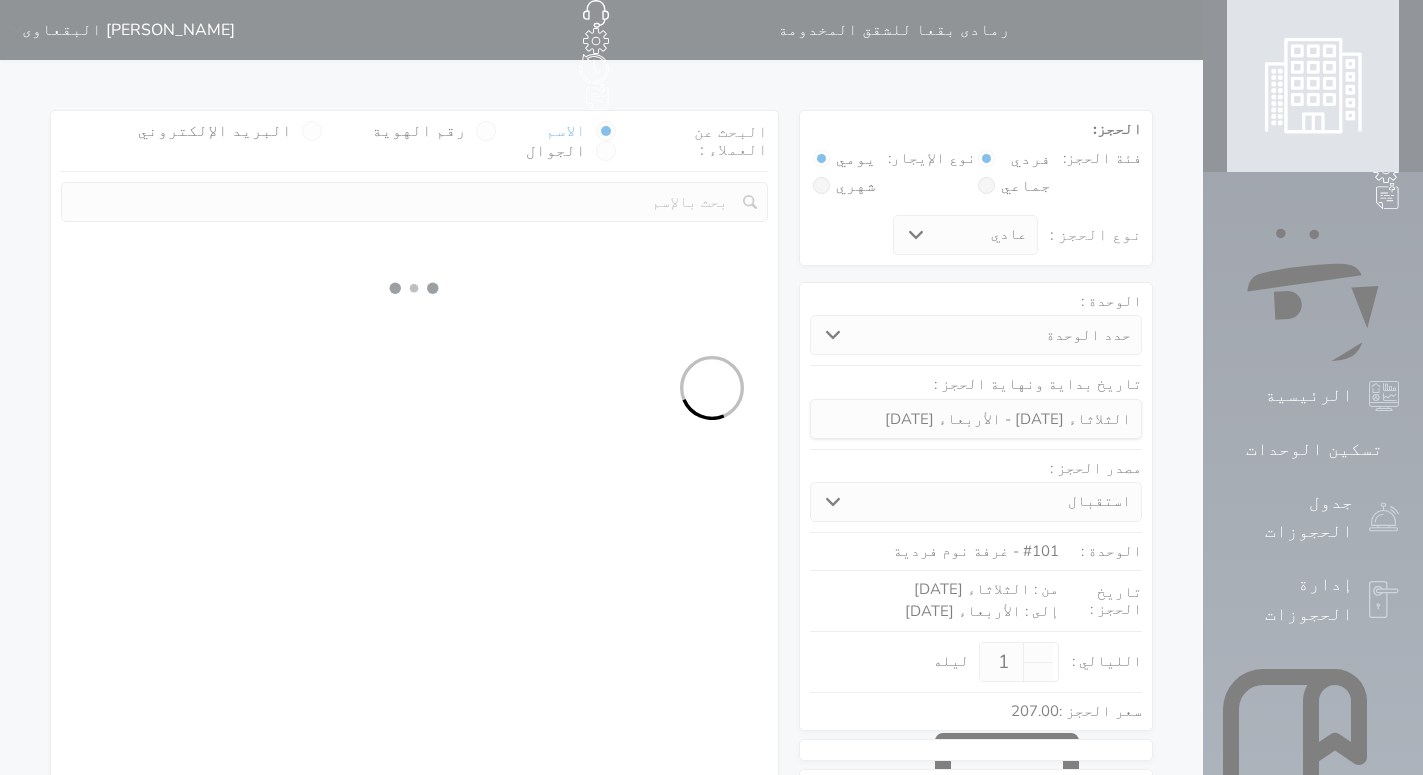 select on "113" 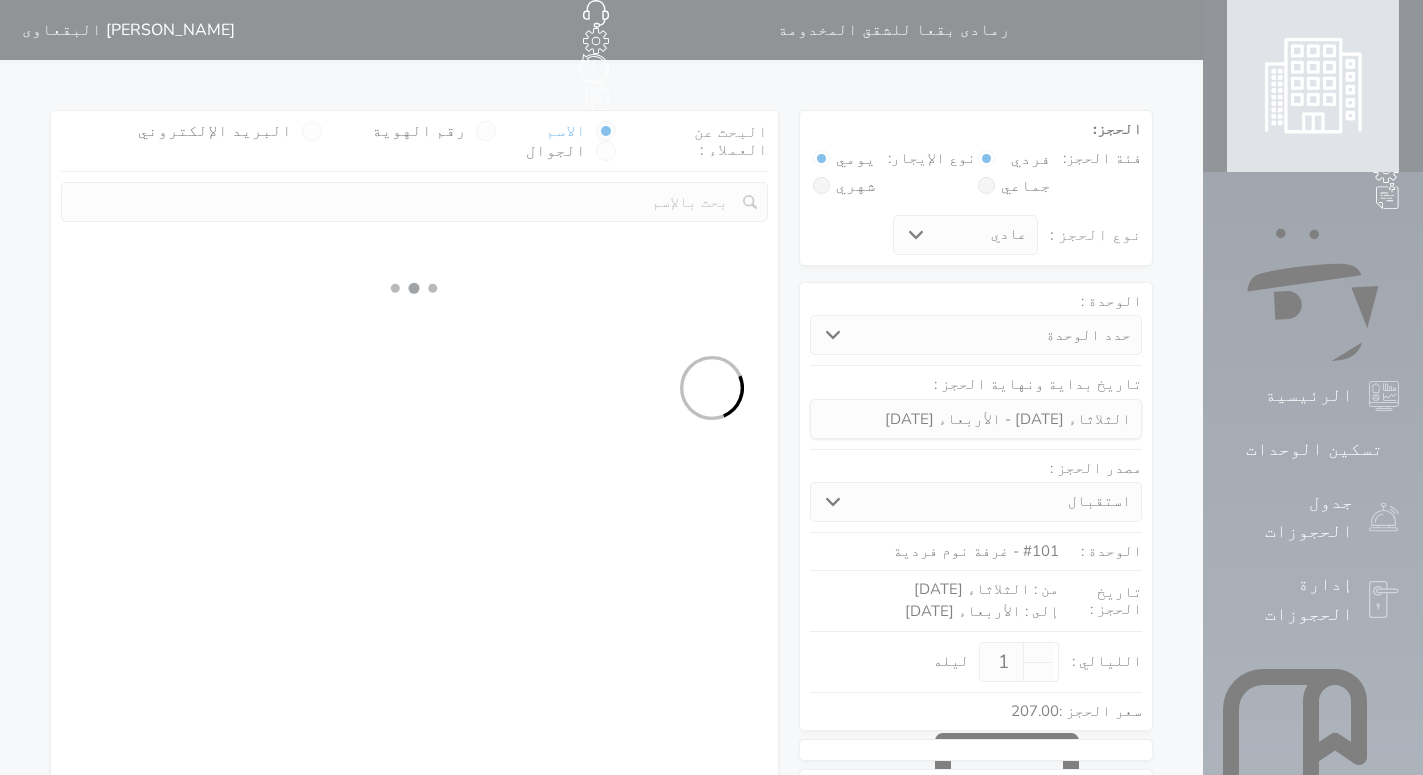 select on "1" 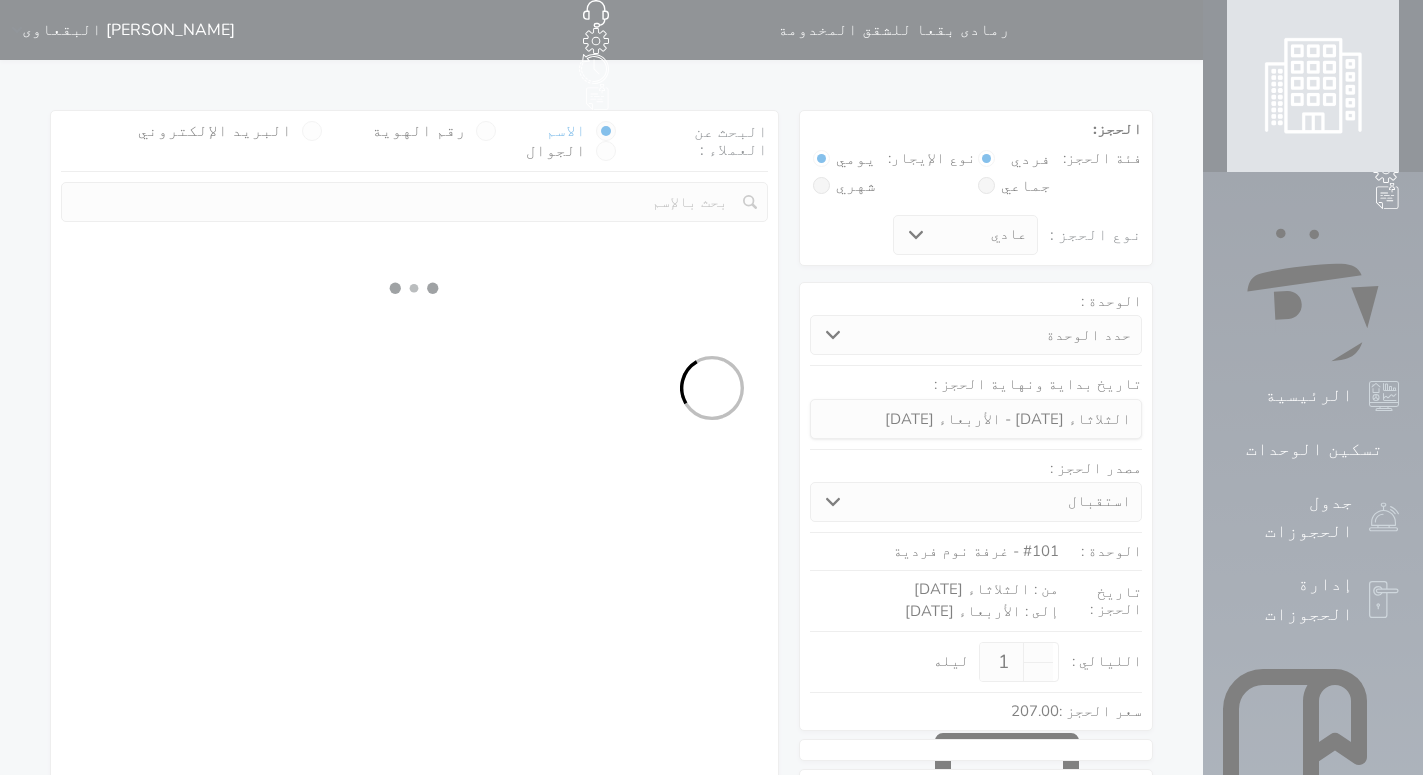 select 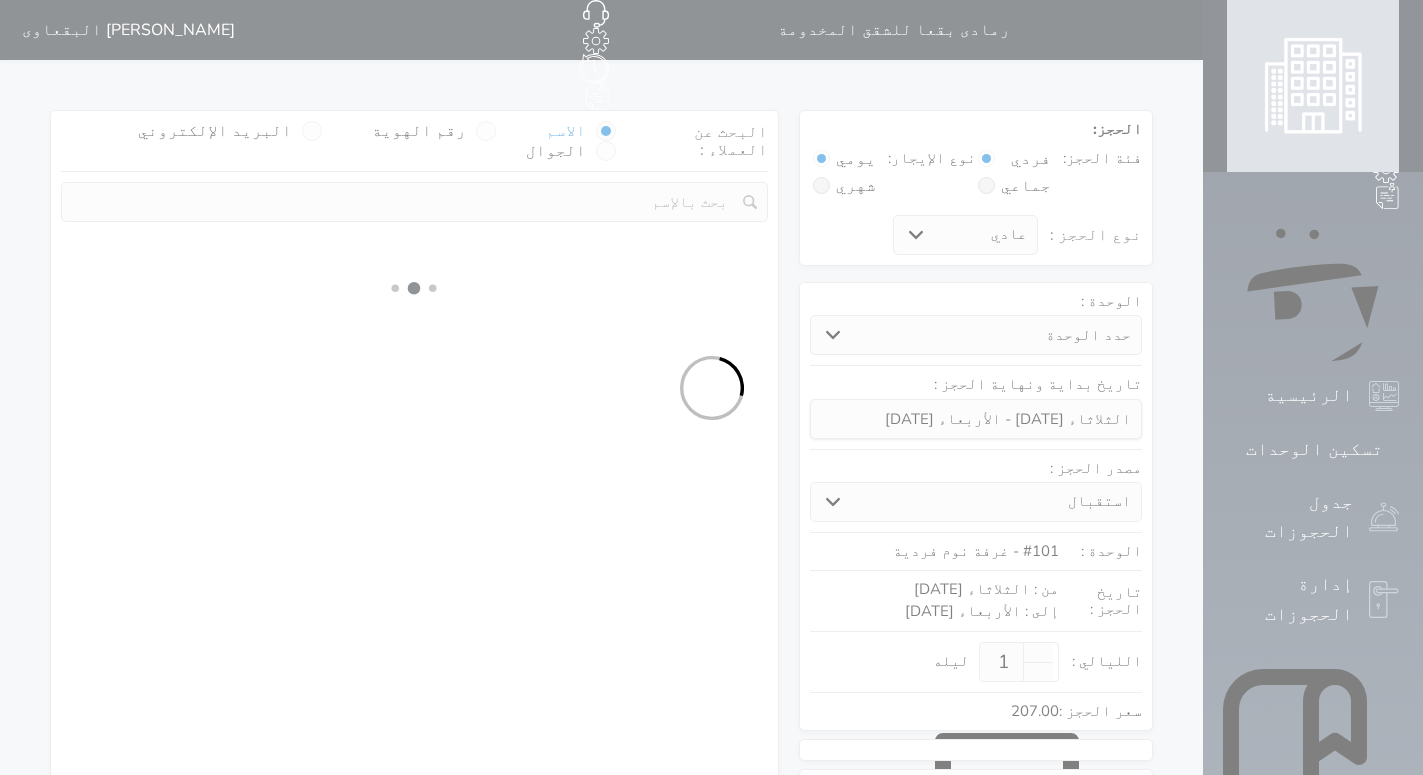 select on "7" 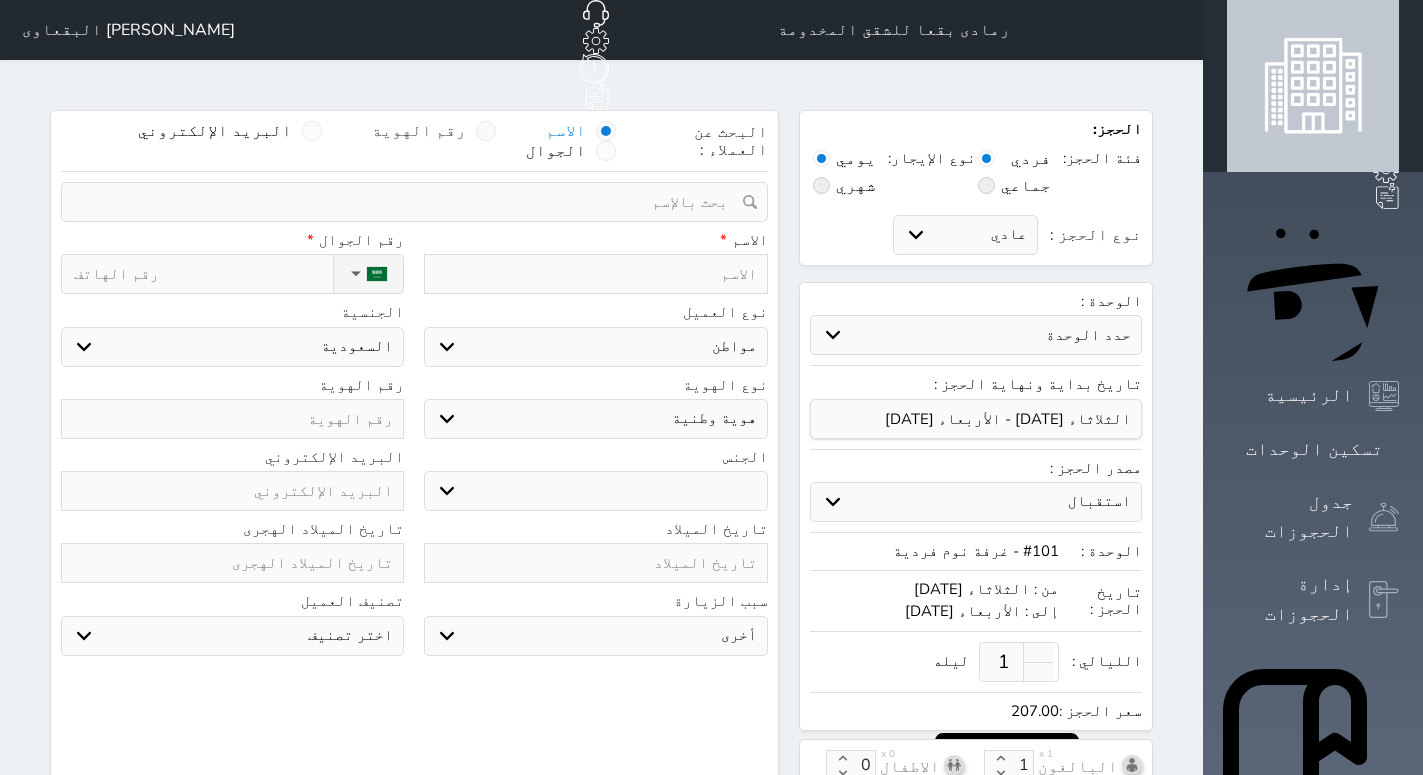 click on "رقم الهوية" at bounding box center (419, 131) 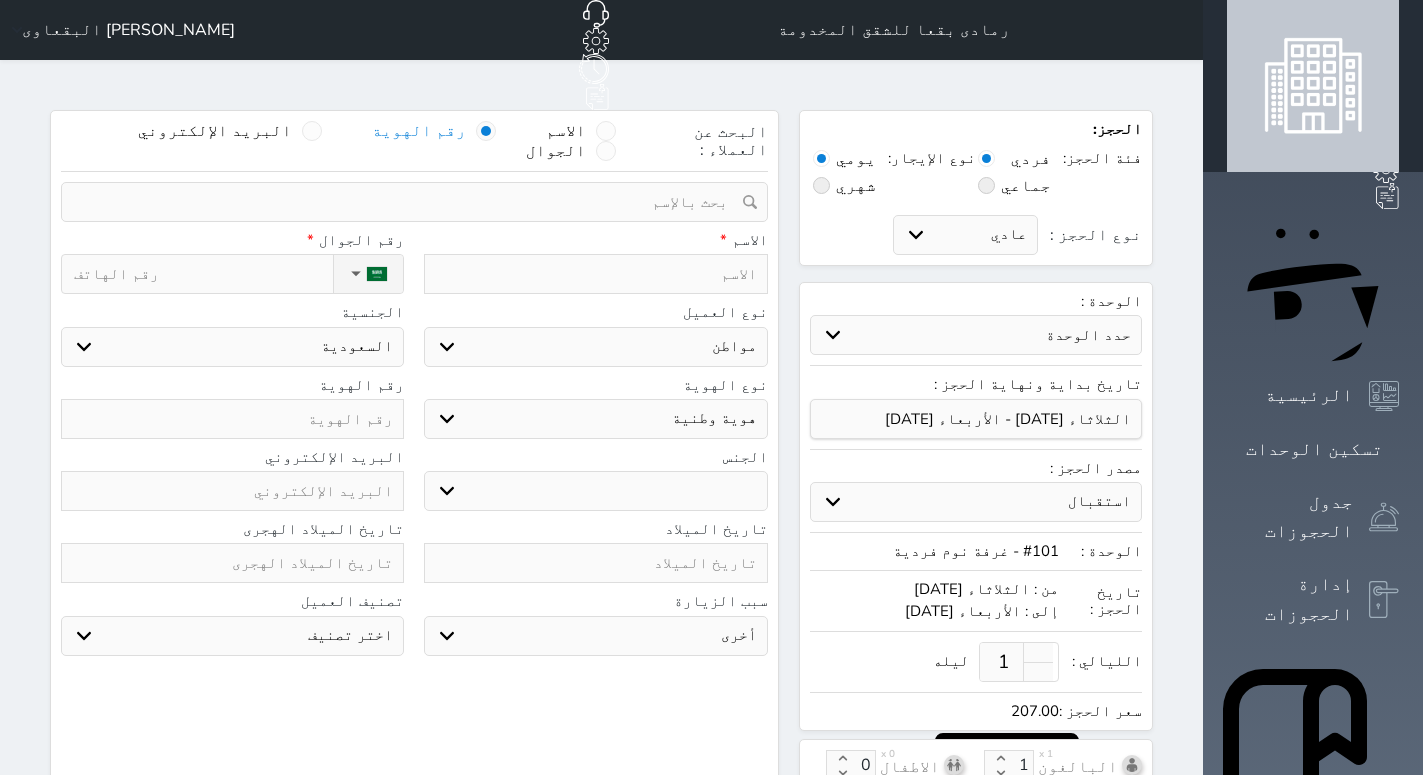select 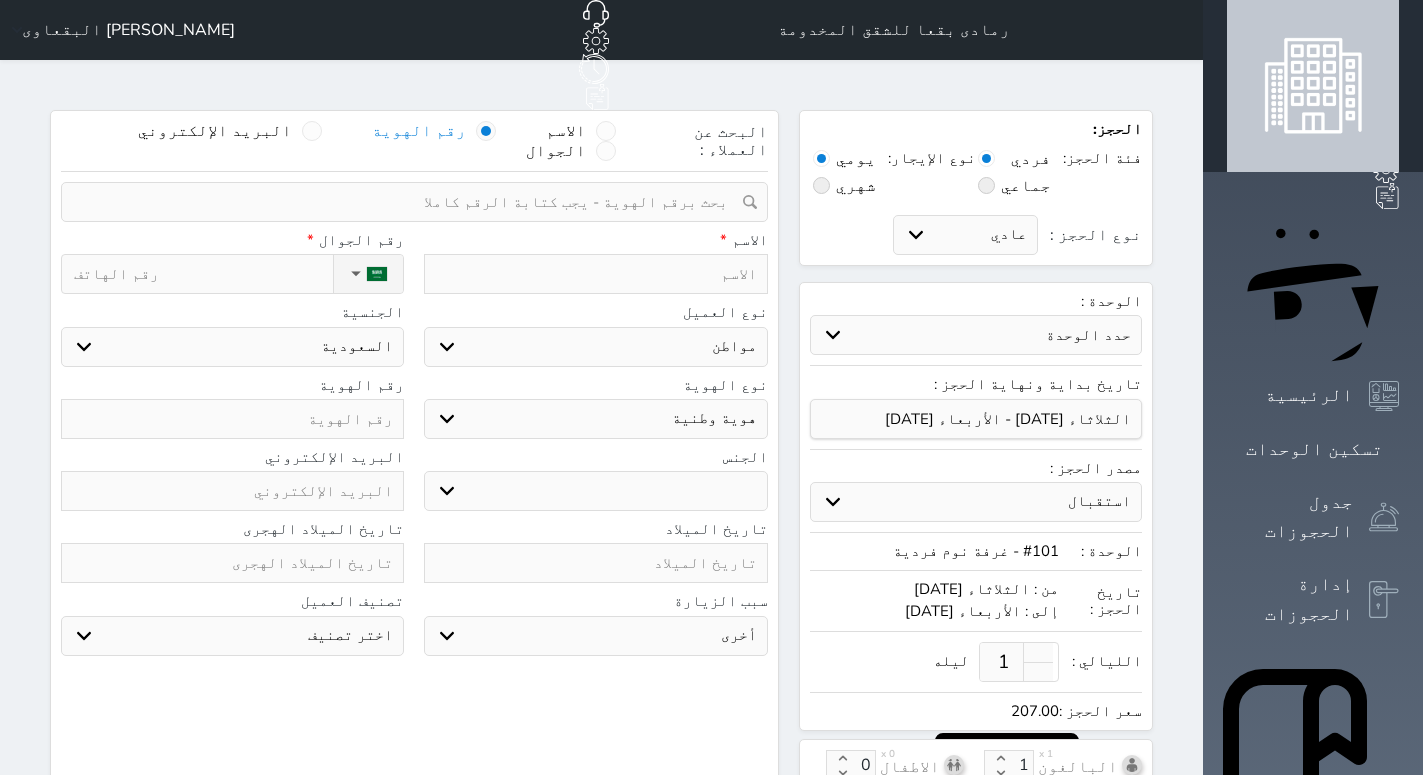 click at bounding box center [407, 202] 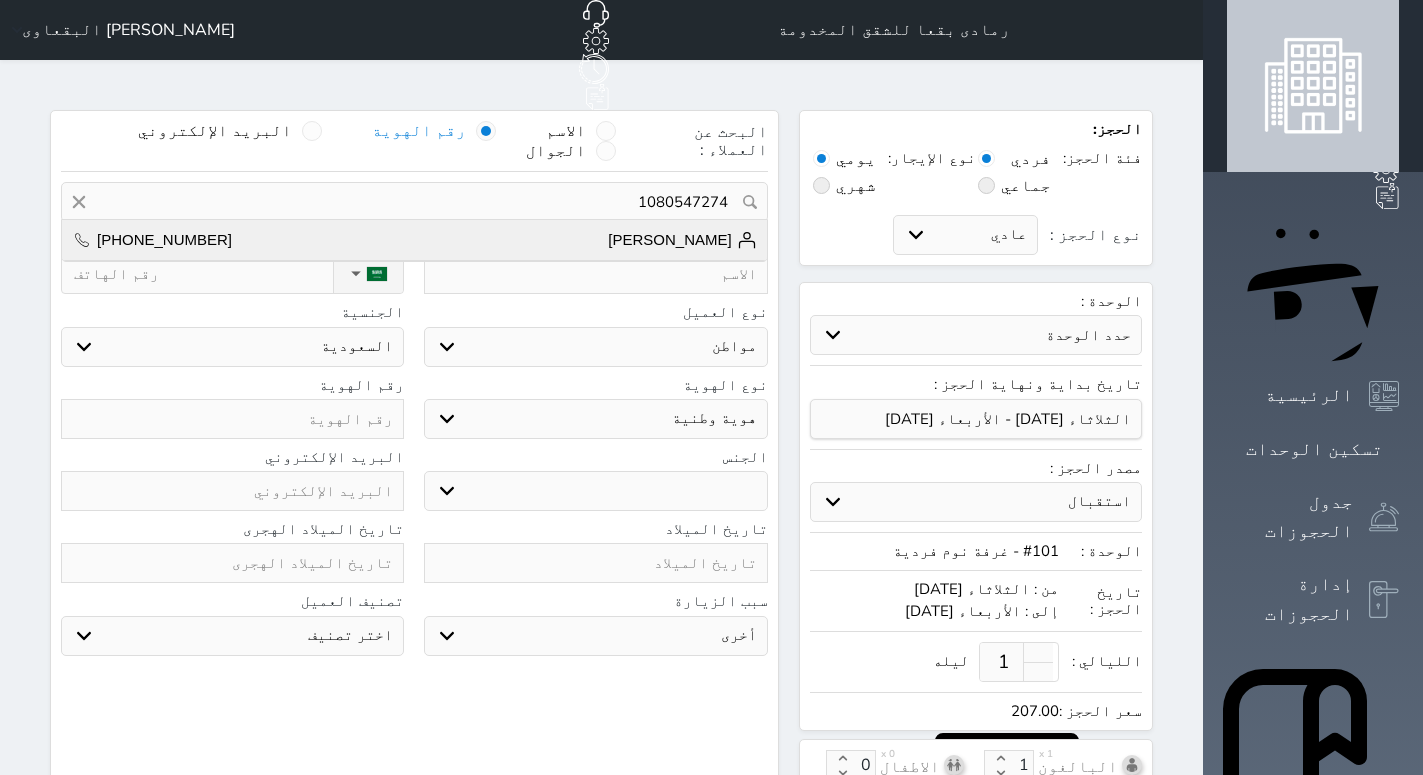 click on "[PERSON_NAME]" at bounding box center (682, 240) 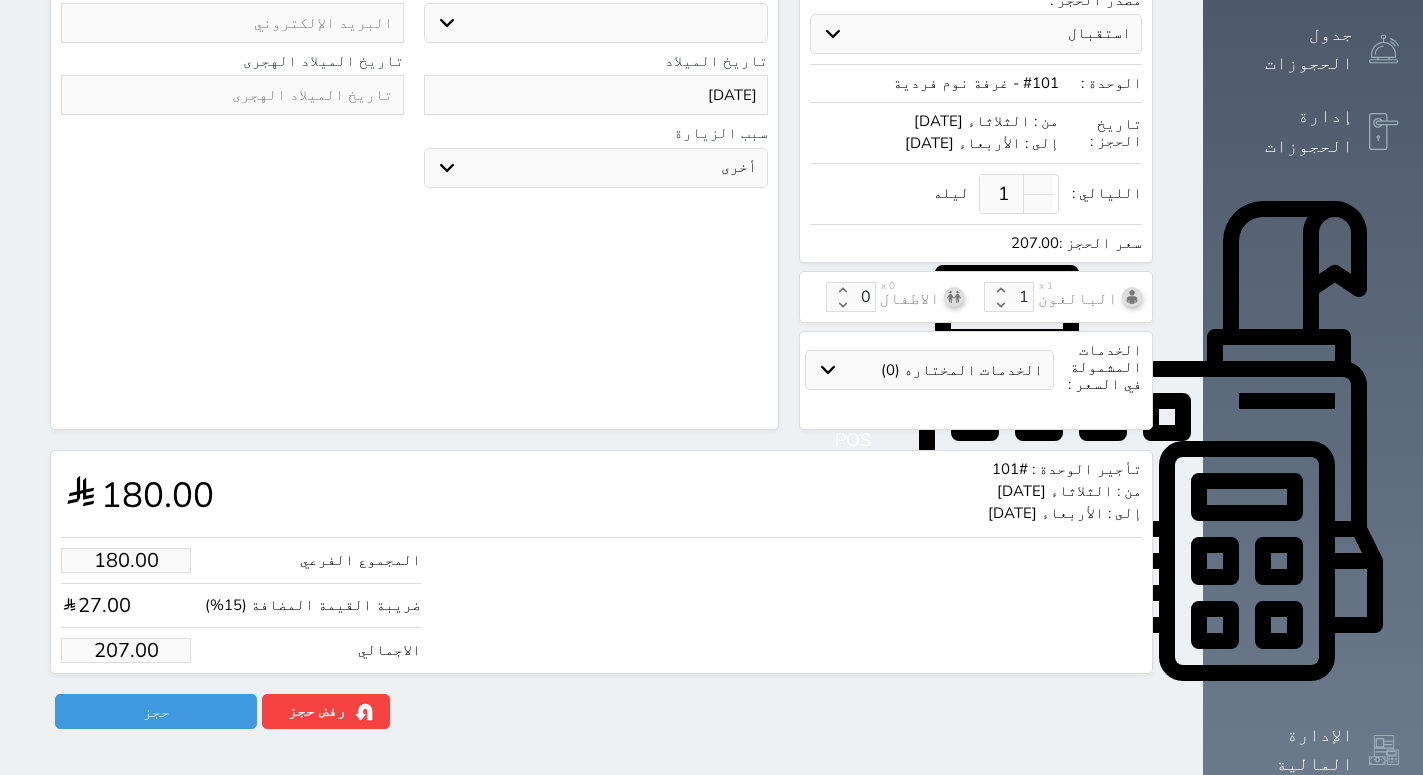 scroll, scrollTop: 510, scrollLeft: 0, axis: vertical 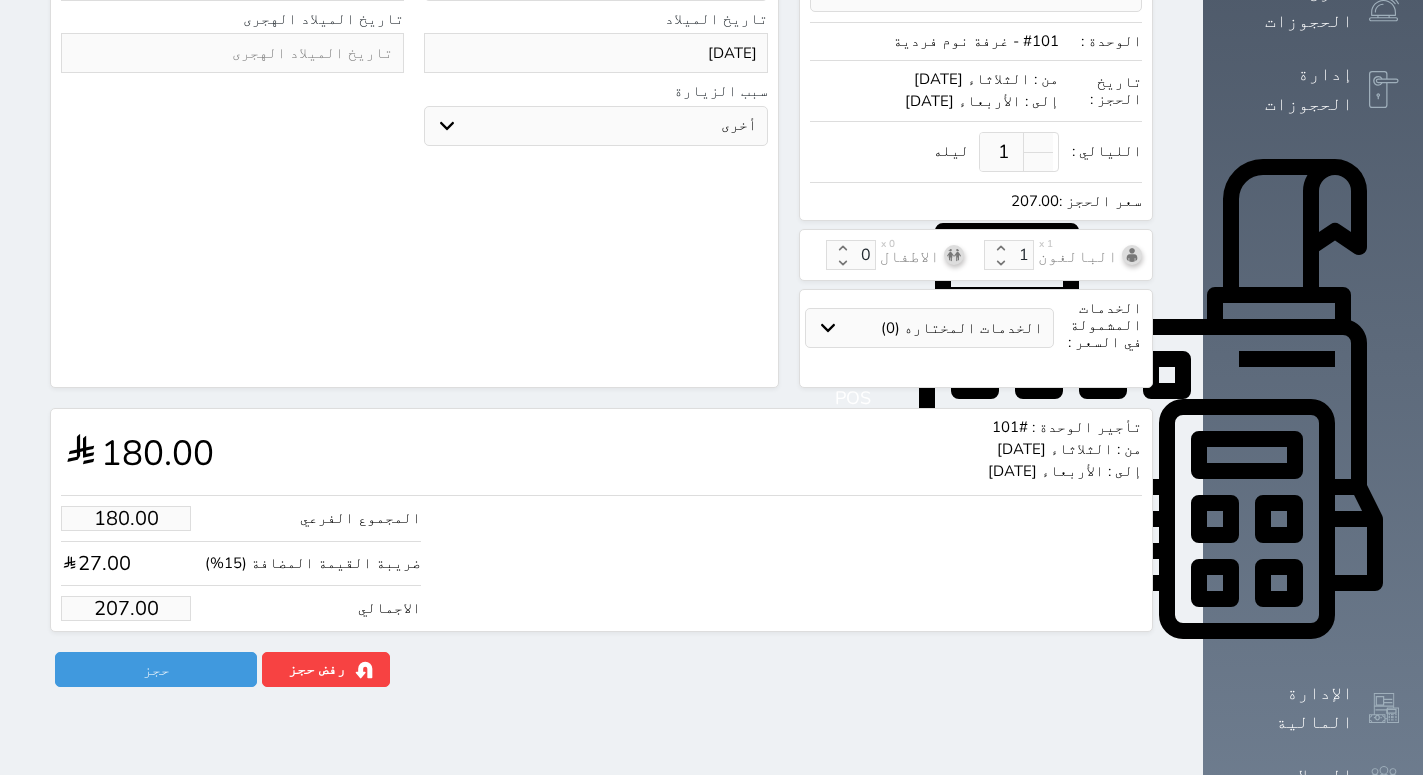 drag, startPoint x: 130, startPoint y: 596, endPoint x: 78, endPoint y: 599, distance: 52.086468 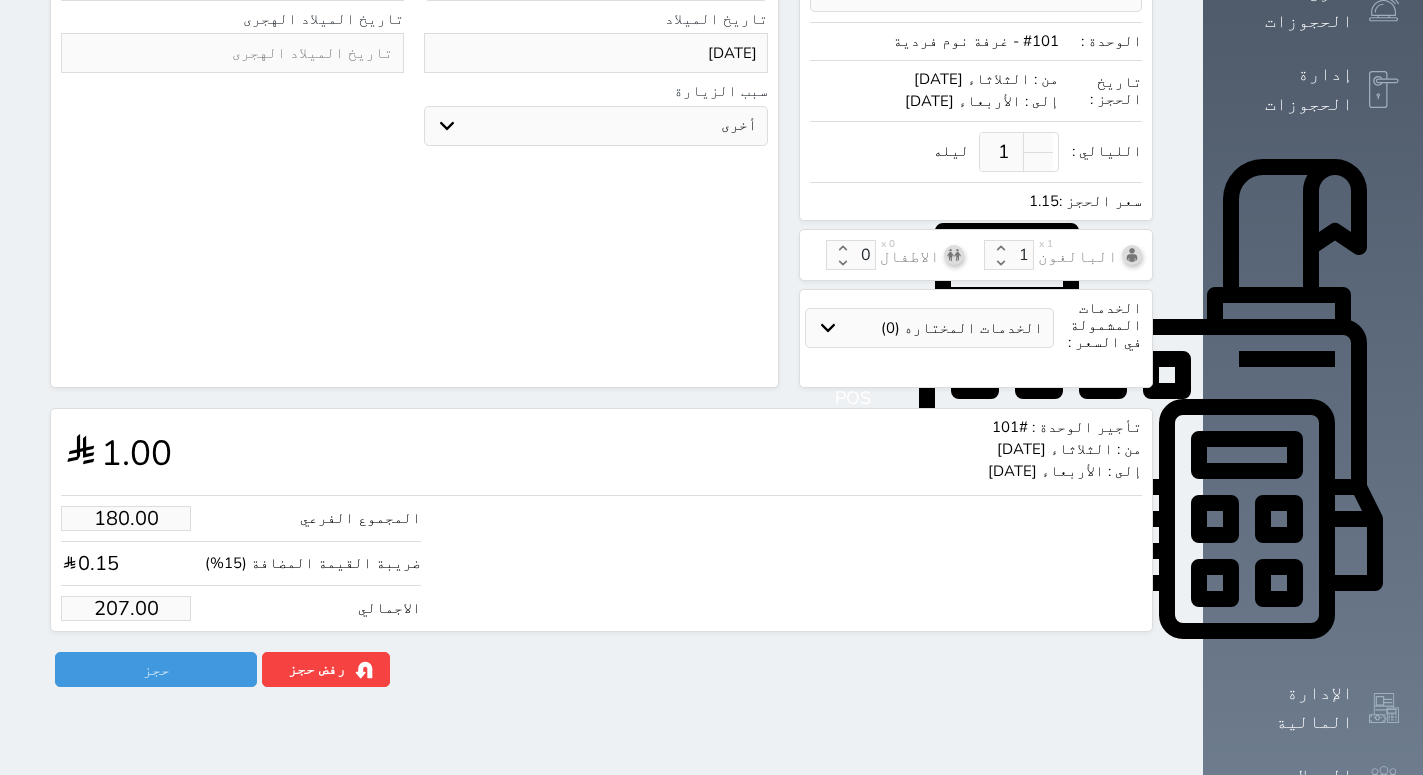 type on "1.00" 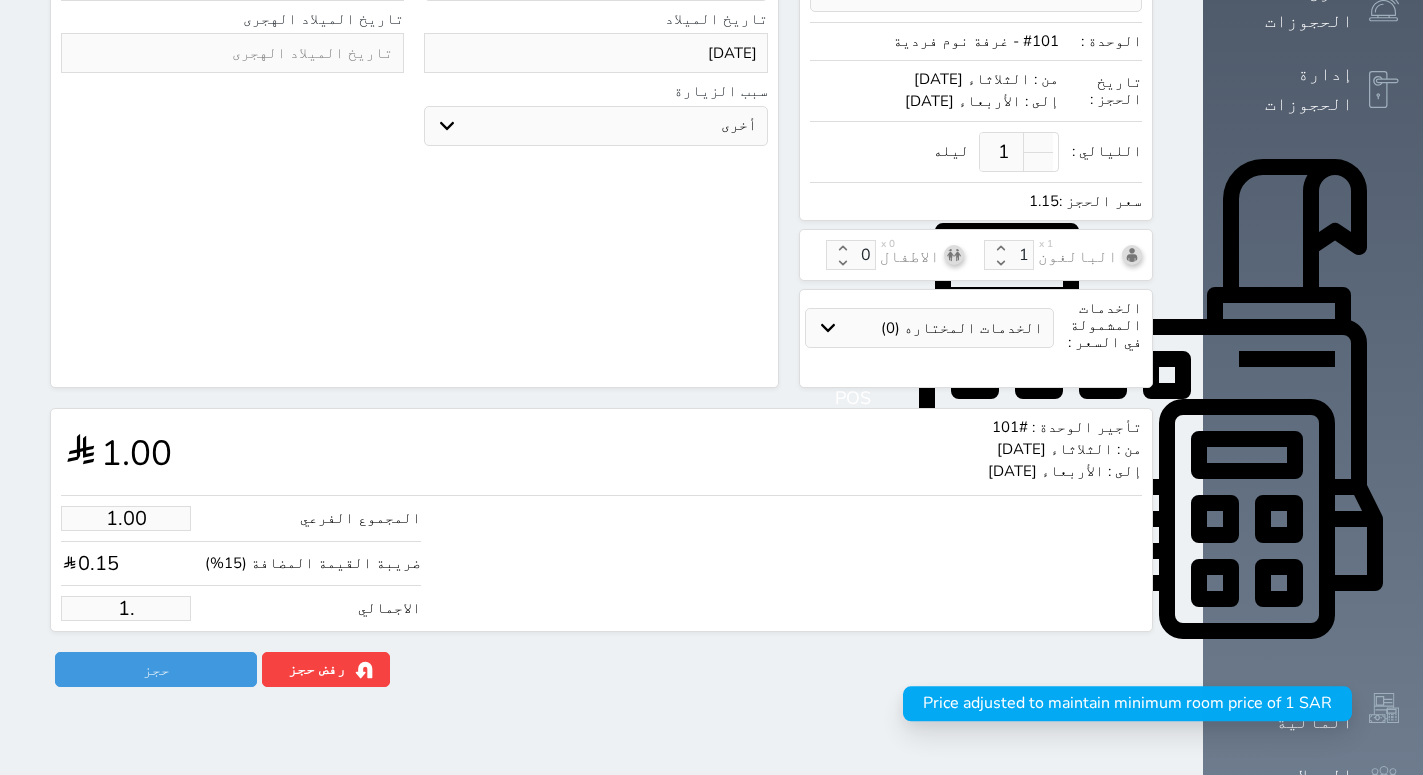type on "1" 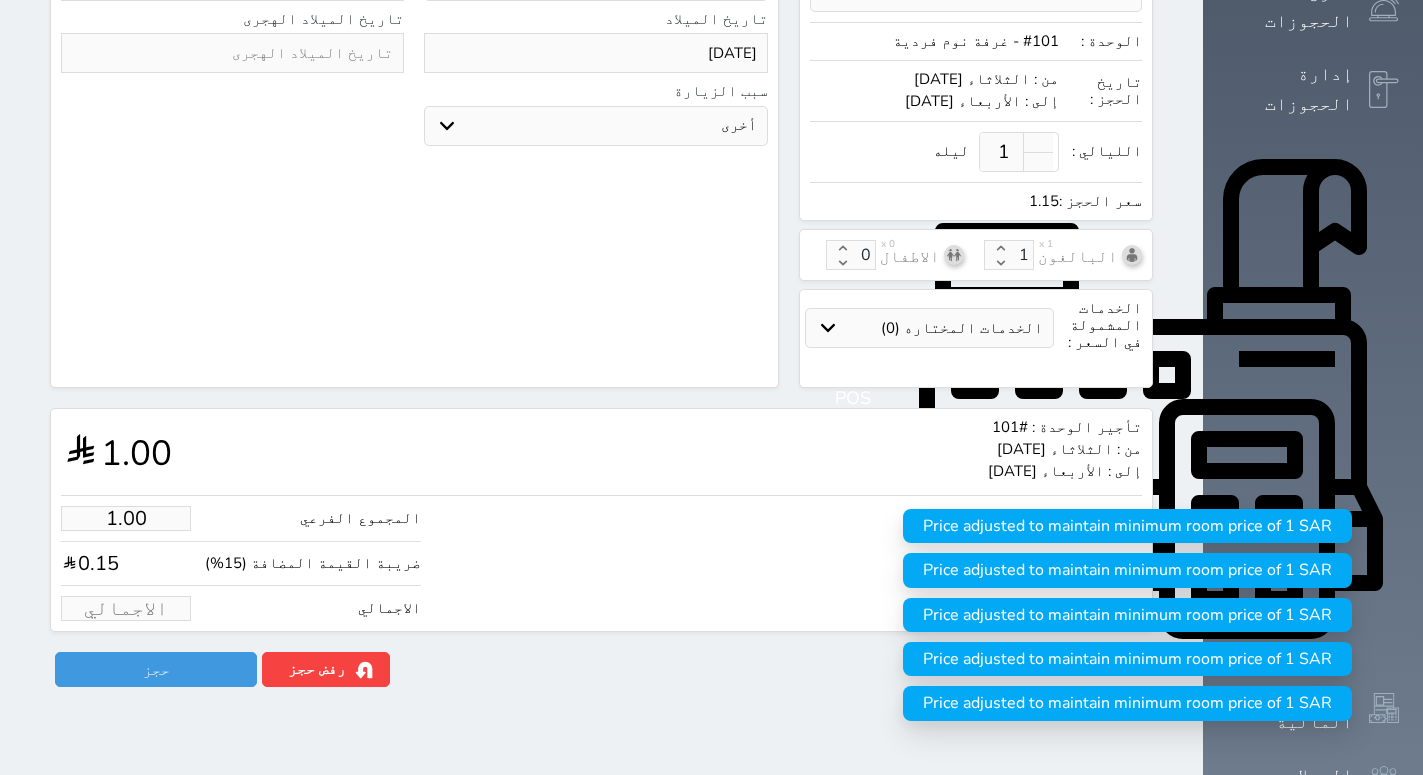 type on "1" 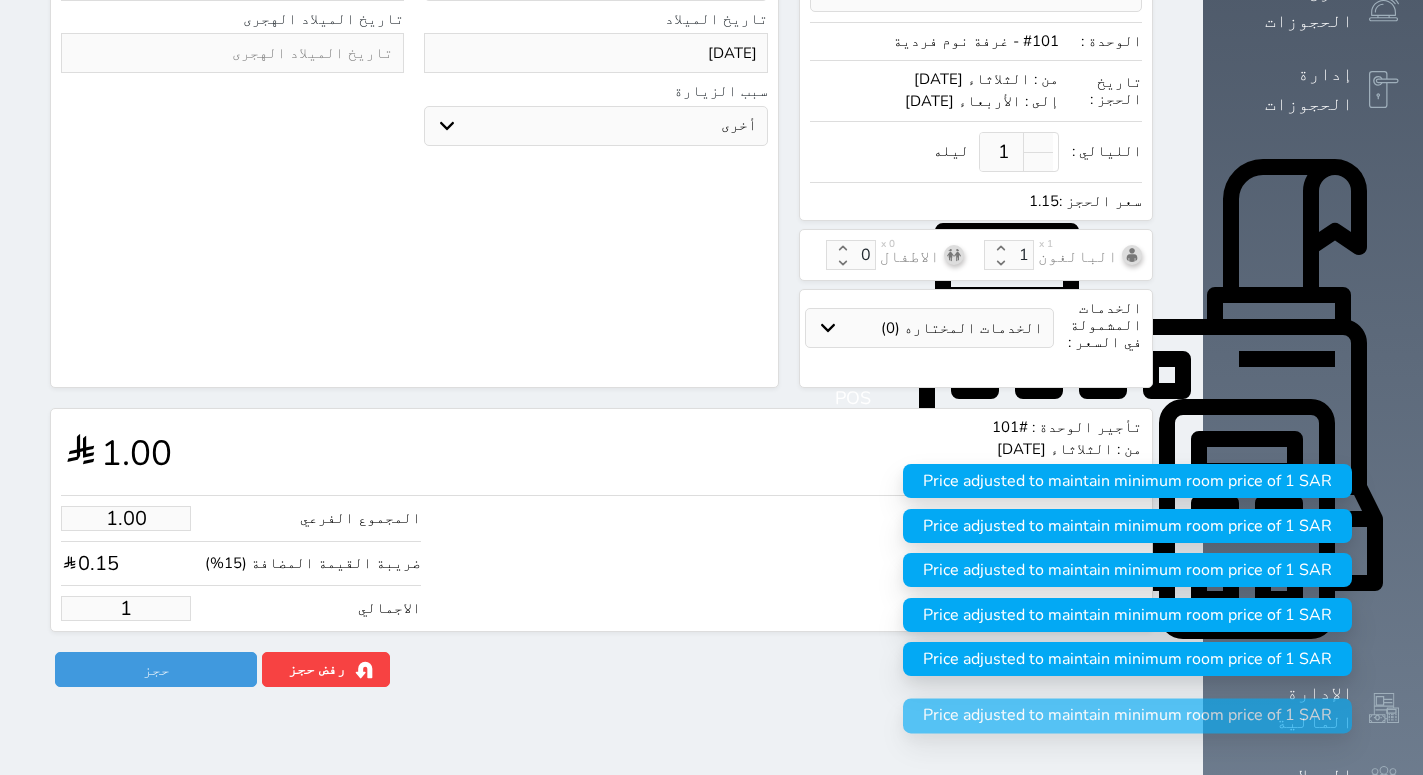 type on "13.04" 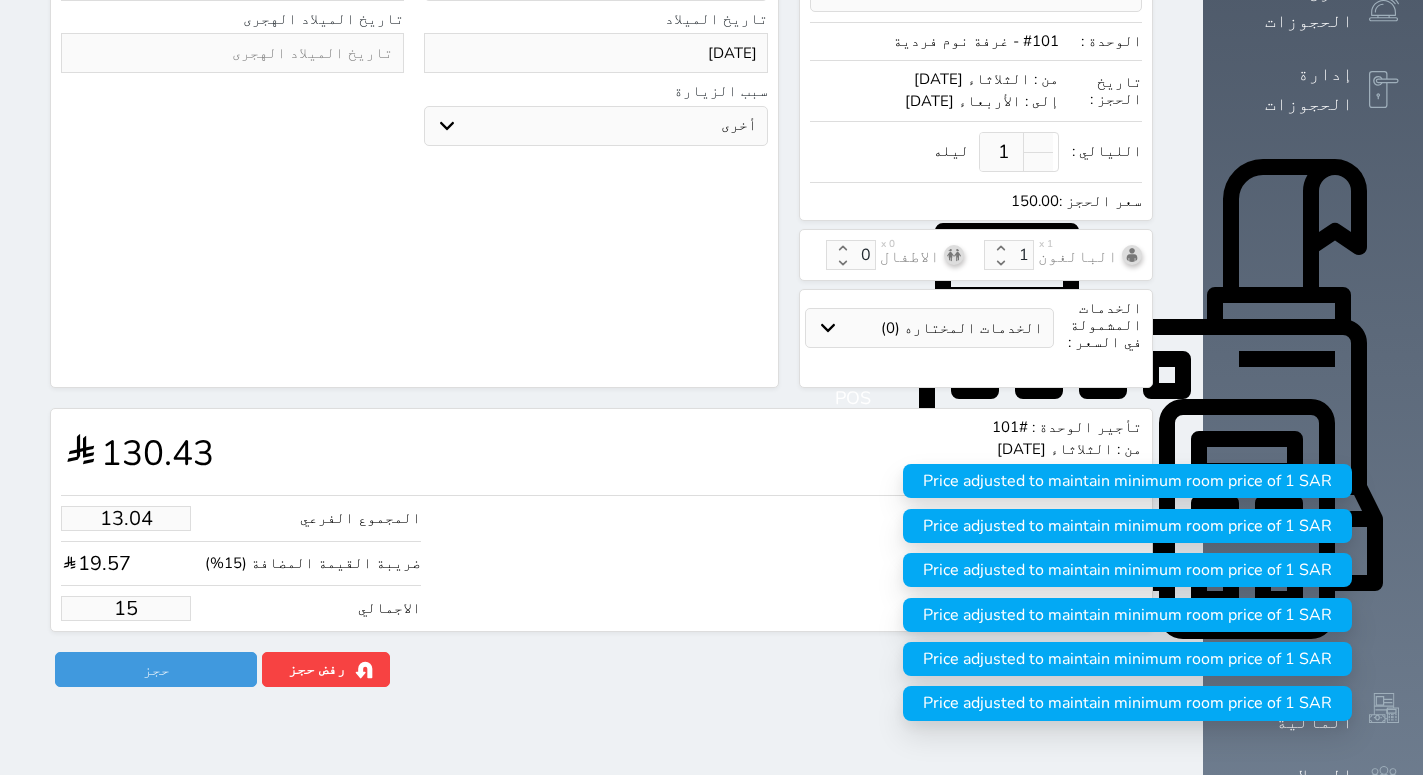 type on "130.43" 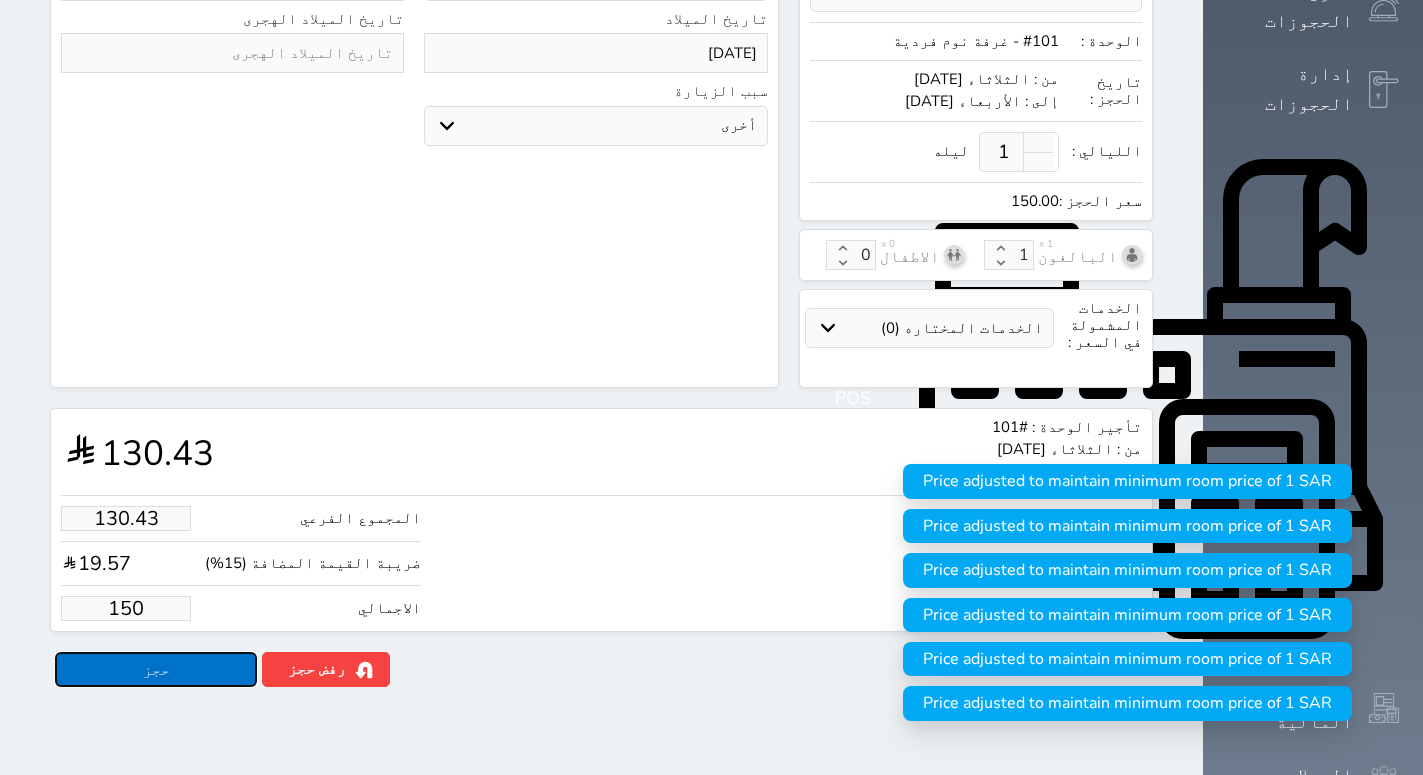 type on "150.00" 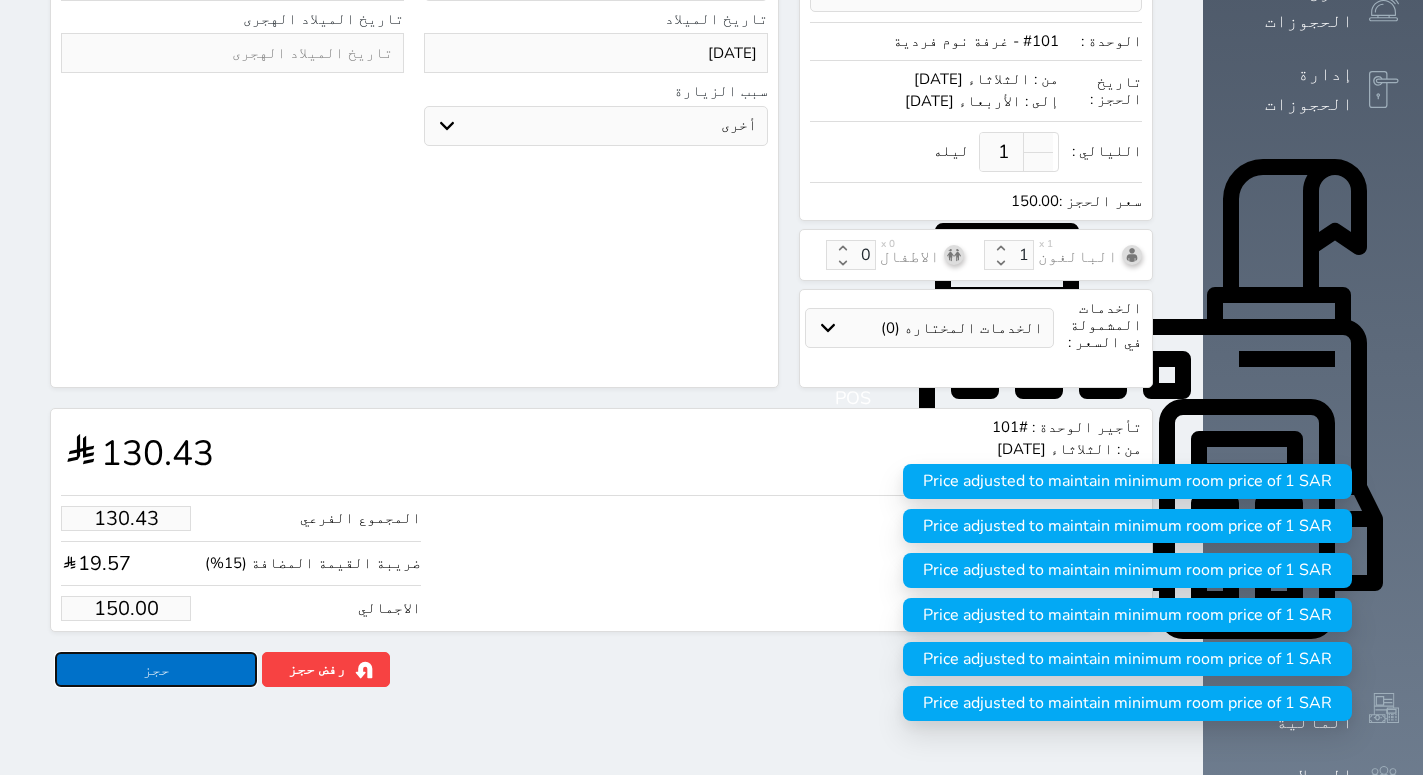 click on "حجز" at bounding box center (156, 669) 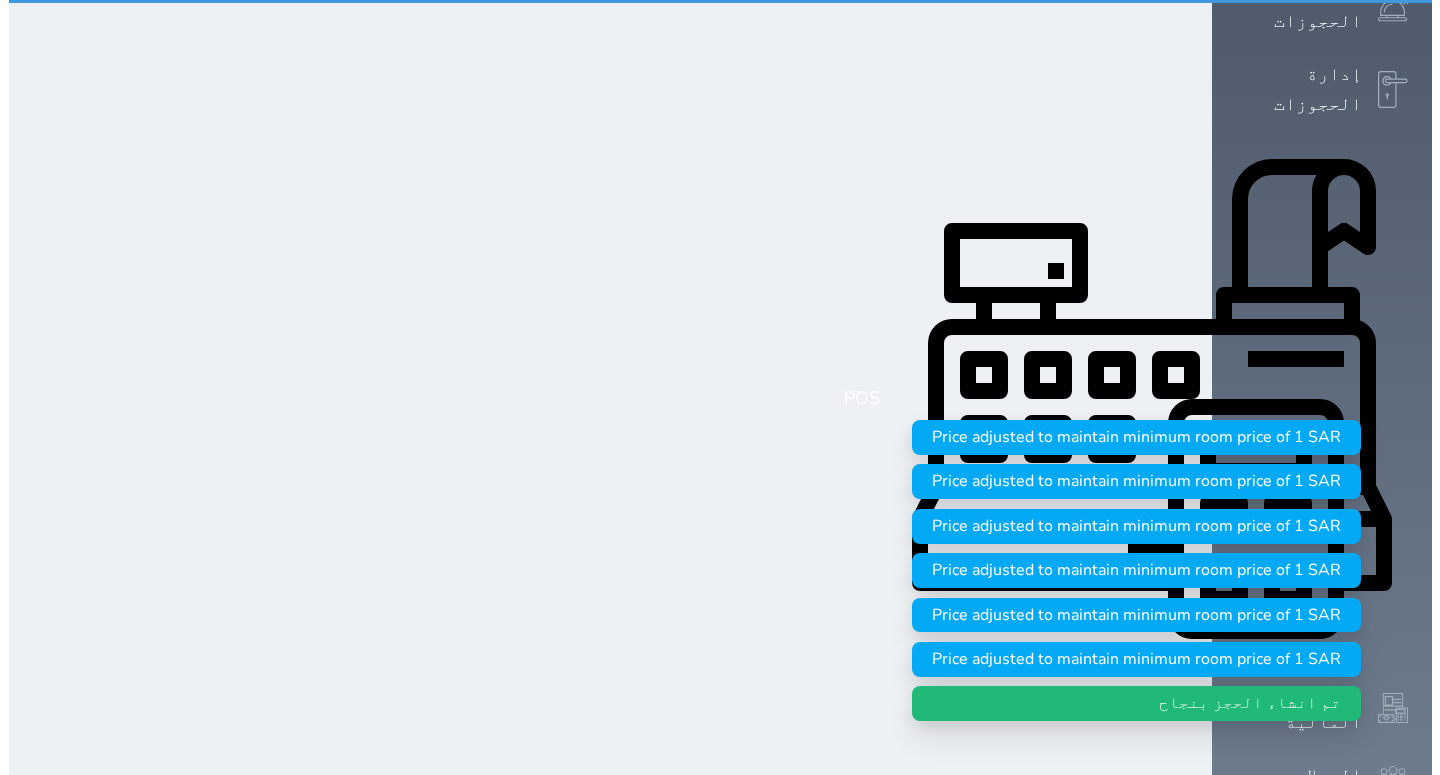 scroll, scrollTop: 0, scrollLeft: 0, axis: both 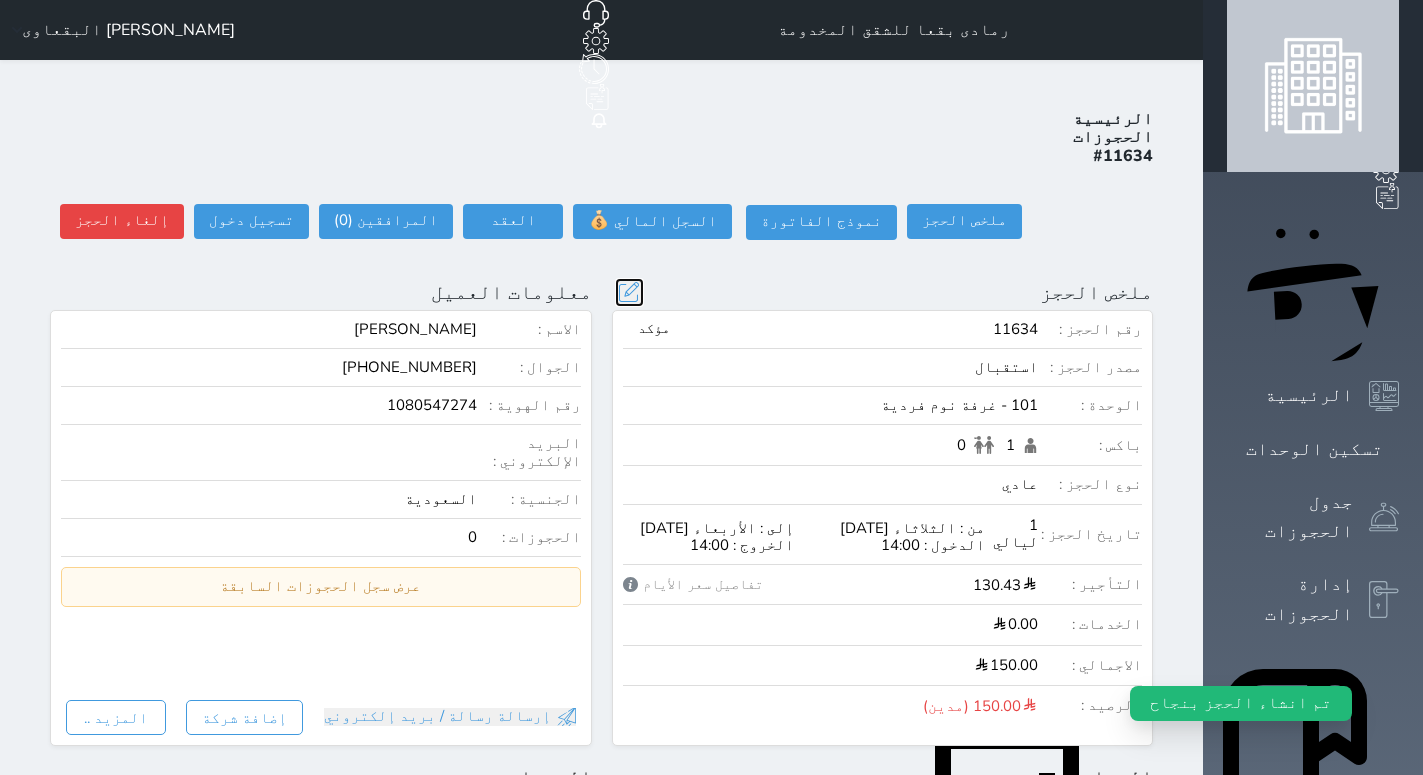 click at bounding box center (629, 292) 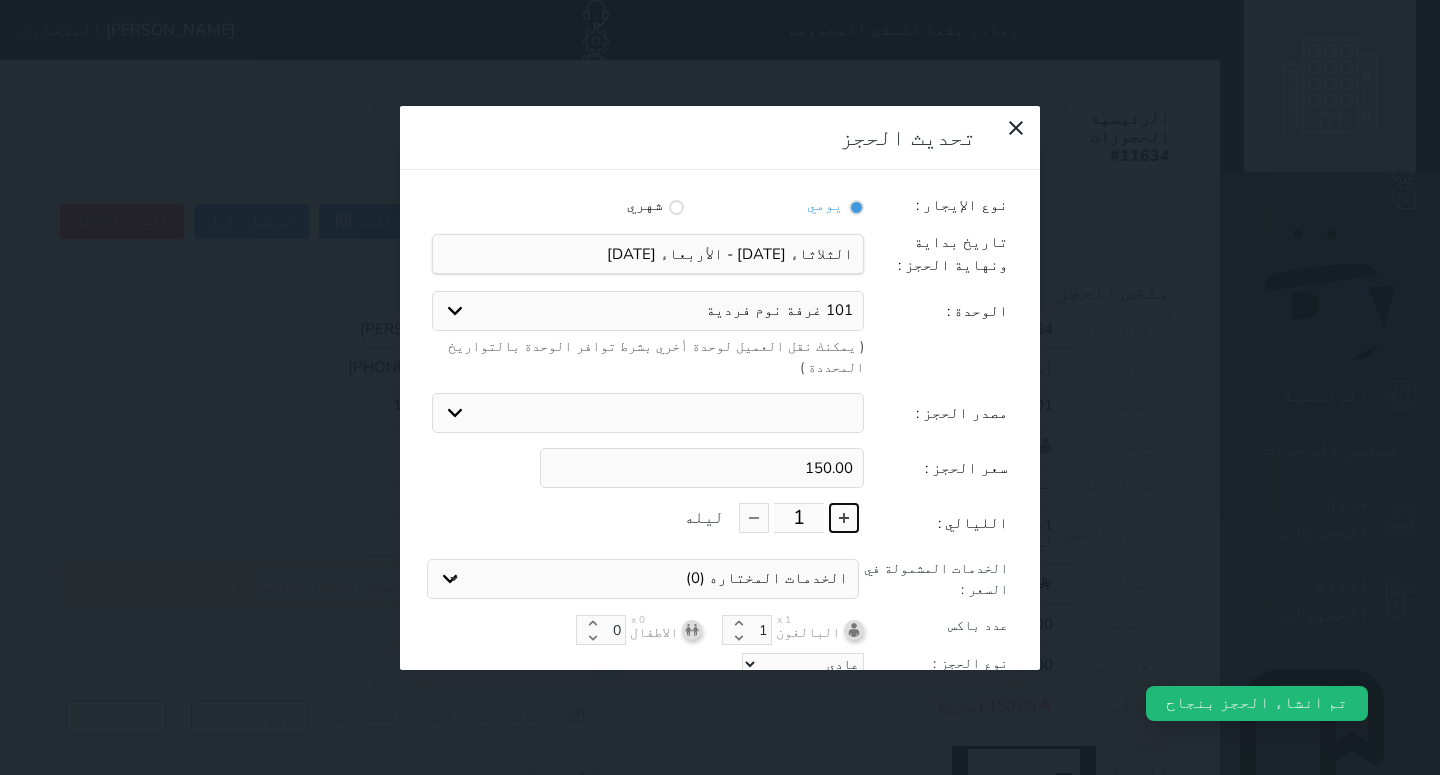 click at bounding box center [844, 518] 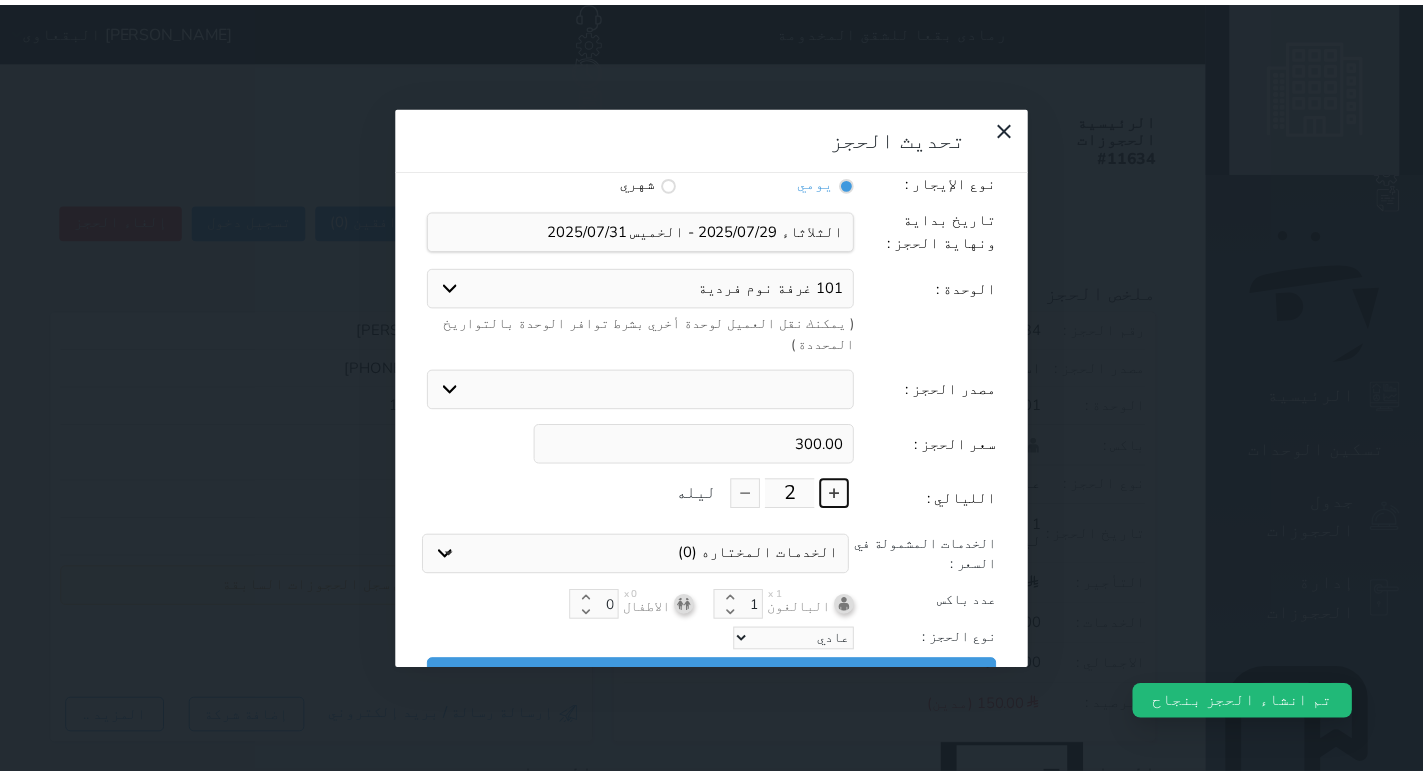 scroll, scrollTop: 45, scrollLeft: 0, axis: vertical 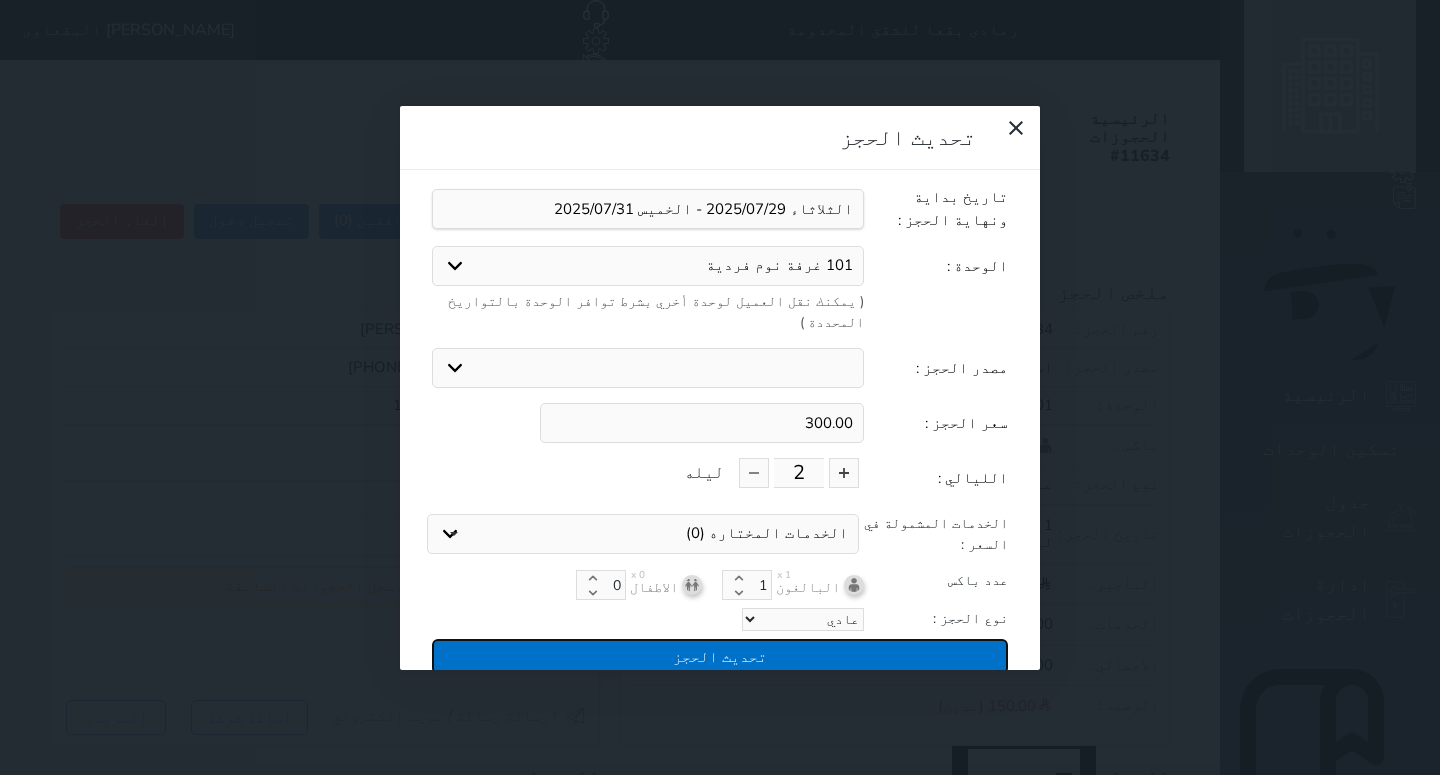 click on "تحديث الحجز" at bounding box center (720, 656) 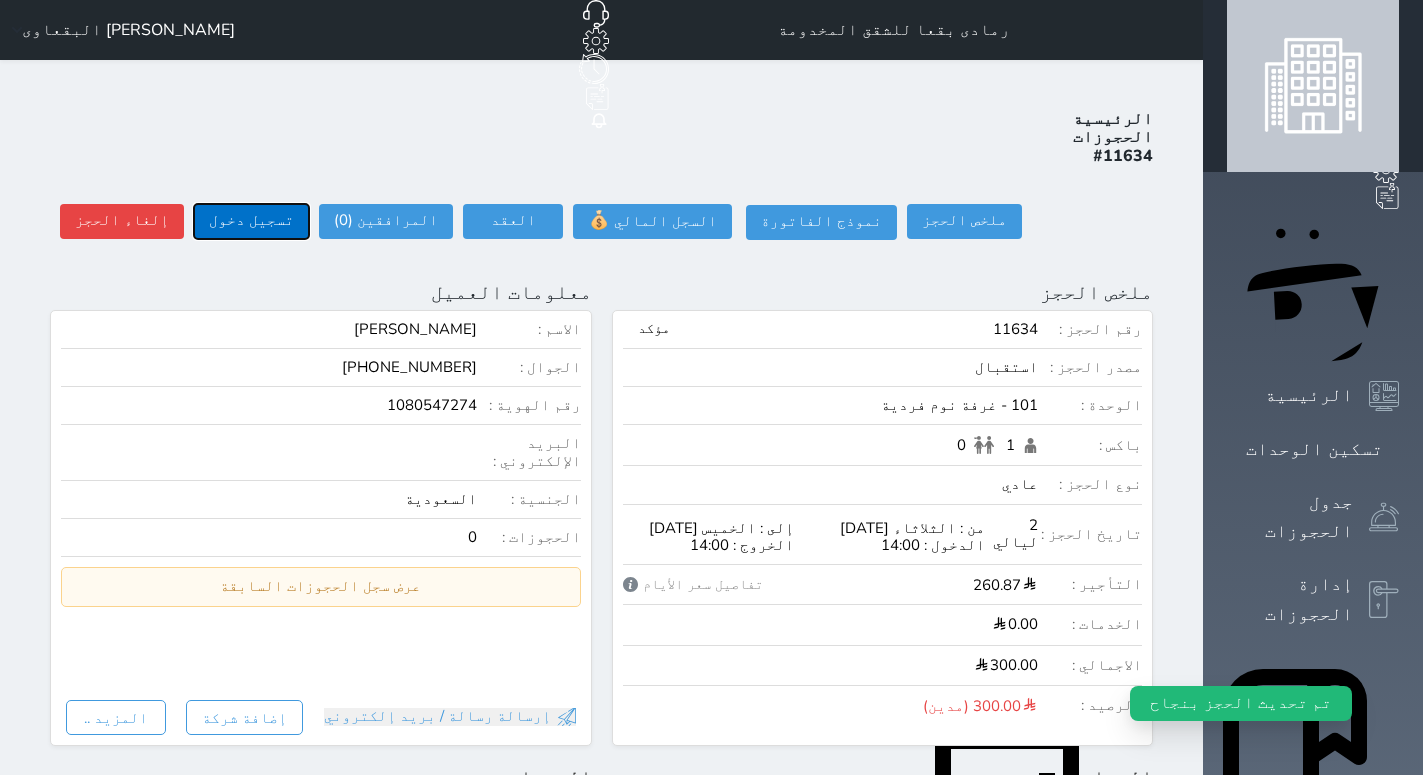 click on "تسجيل دخول" at bounding box center [251, 221] 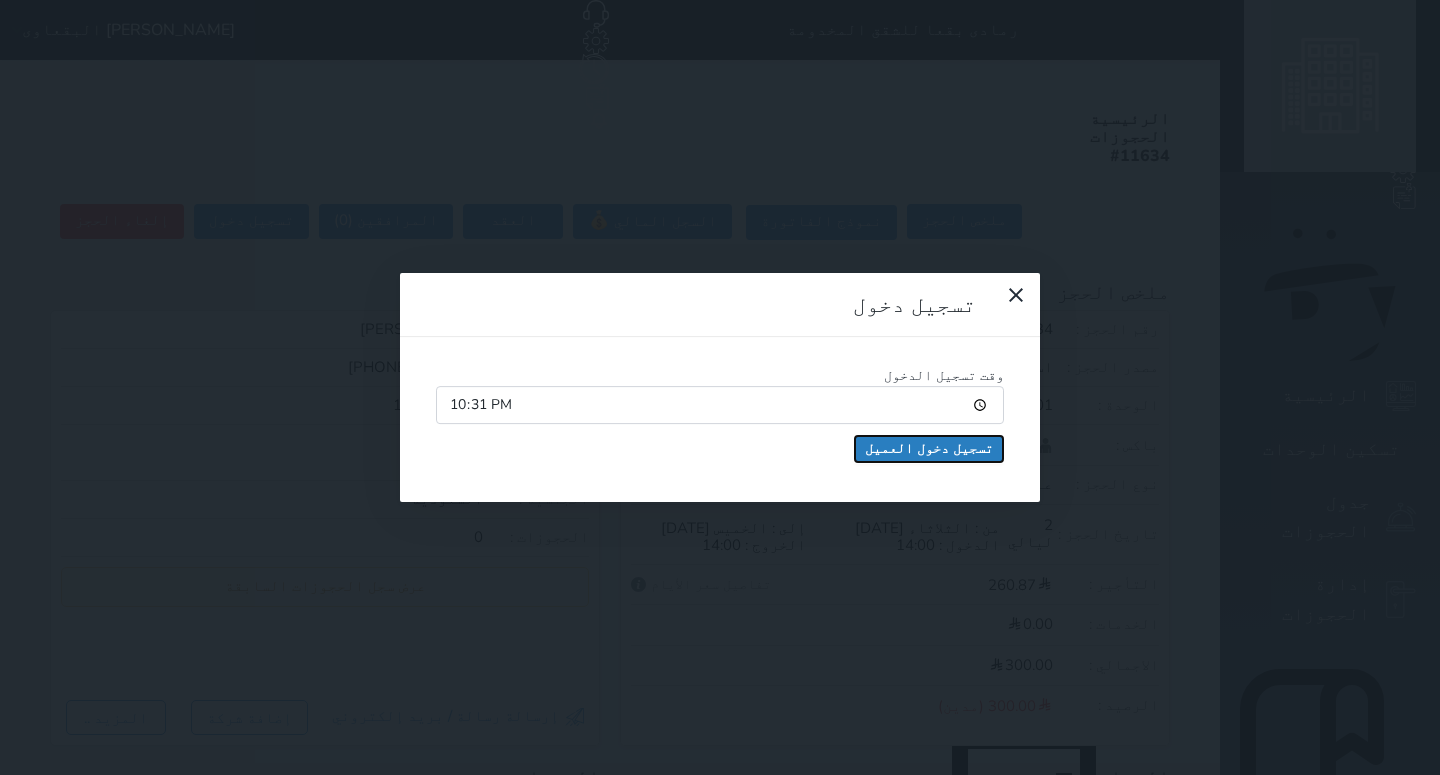click on "تسجيل دخول العميل" at bounding box center (929, 449) 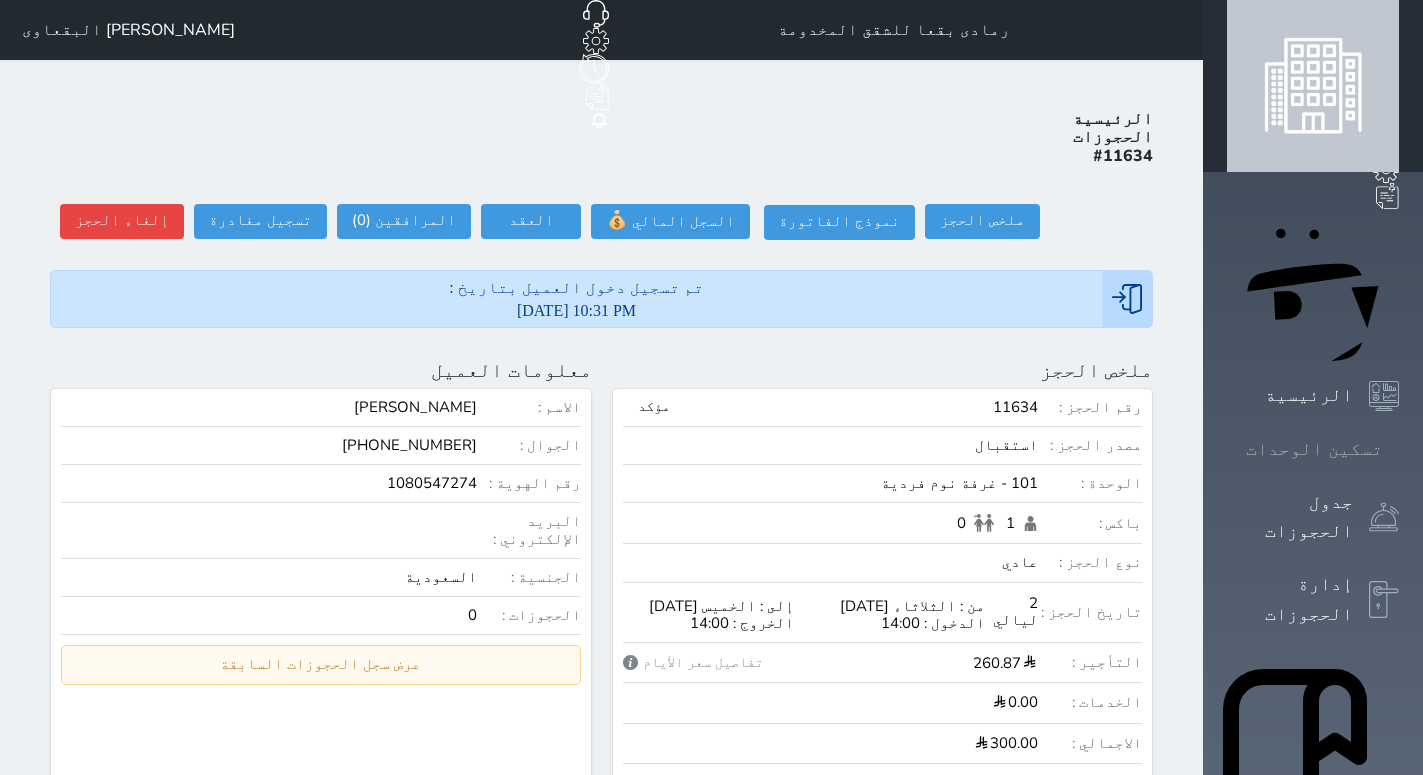click on "تسكين الوحدات" at bounding box center (1314, 449) 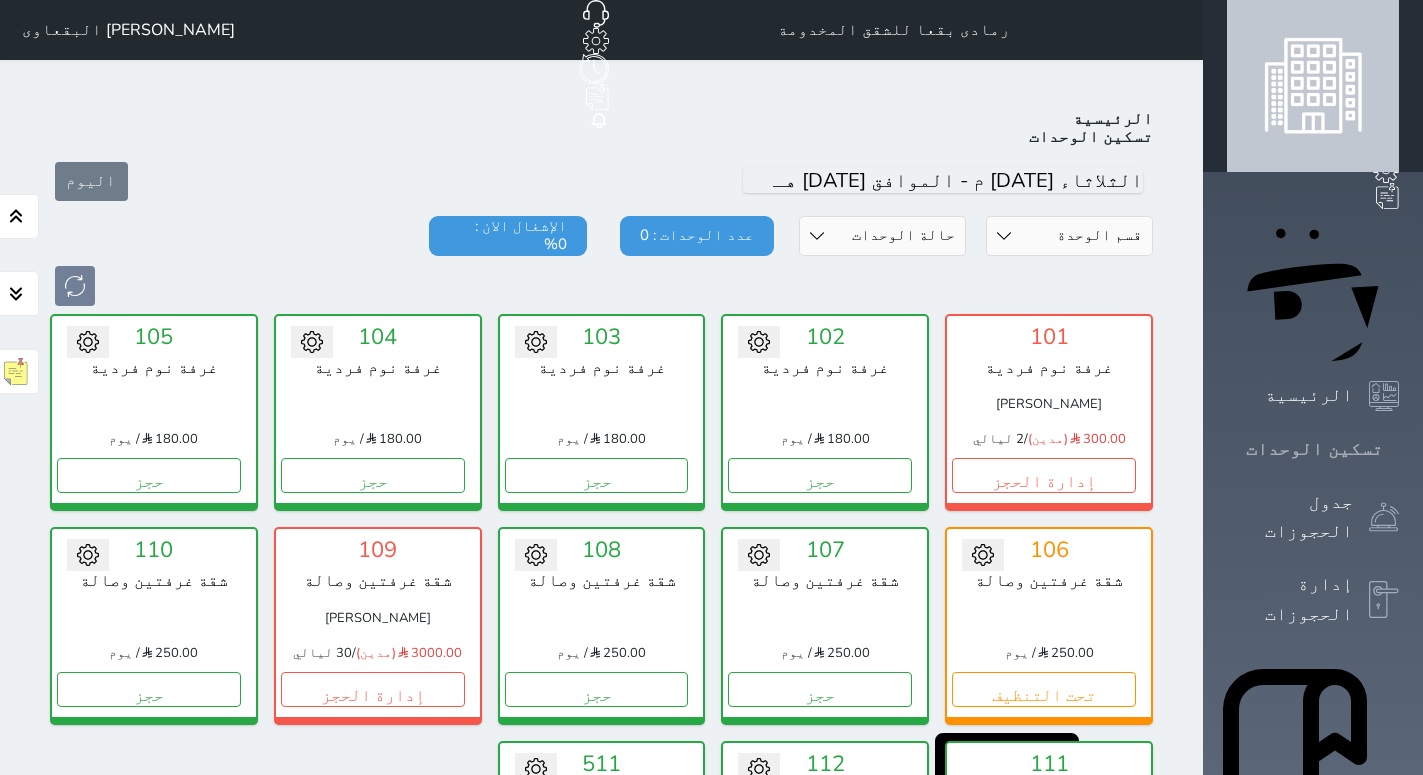 scroll, scrollTop: 78, scrollLeft: 0, axis: vertical 